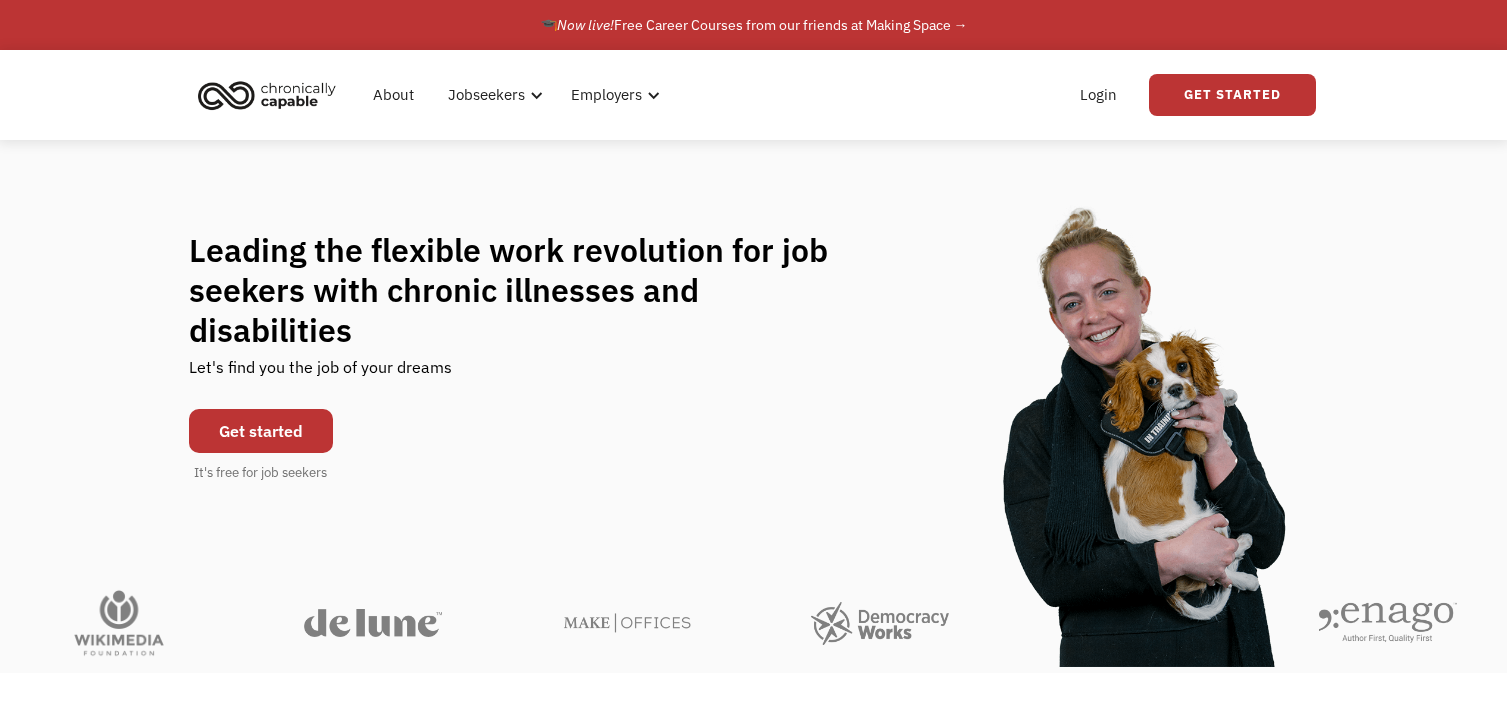 scroll, scrollTop: 700, scrollLeft: 0, axis: vertical 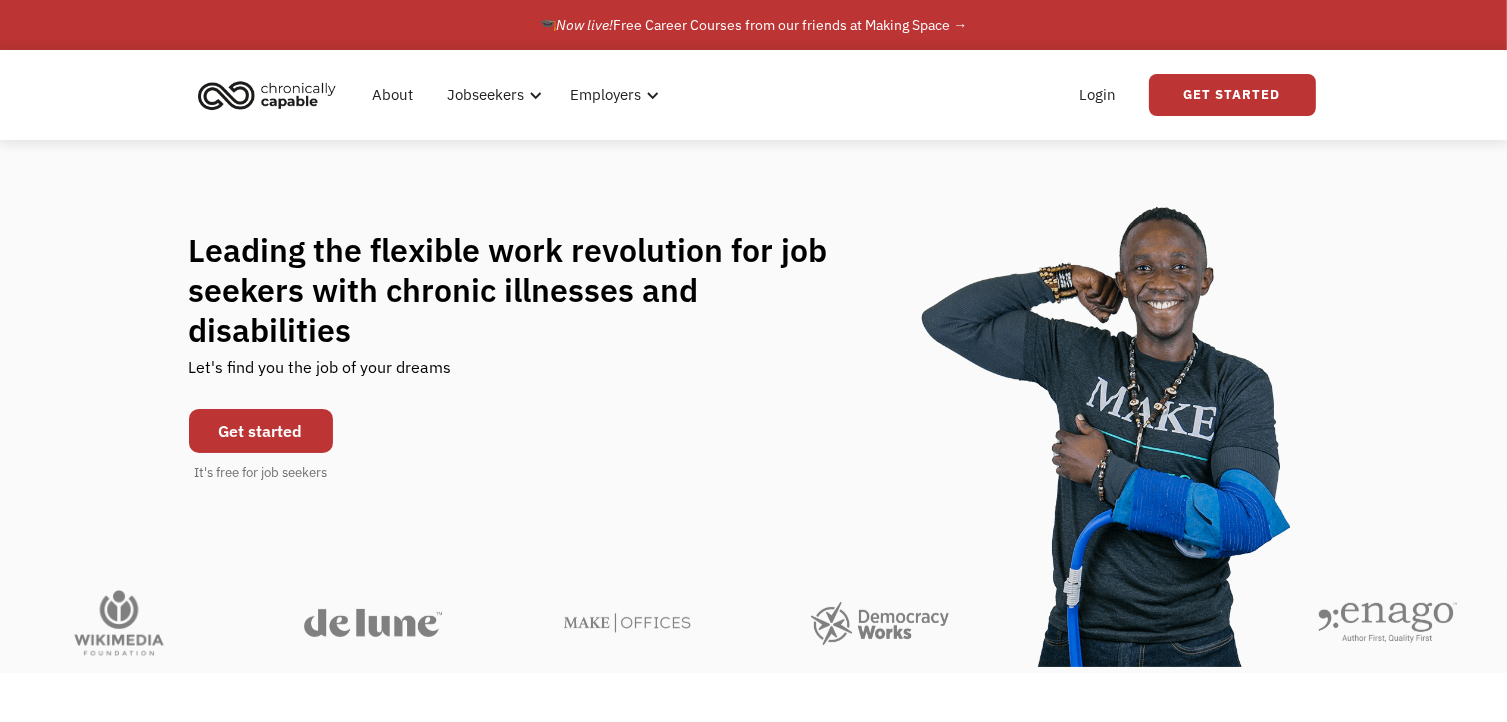 click on "About Jobseekers info About our platform Our services verified_user Our employers Learn about our partners help_center Job Seeker FAQs Your questions, anwered assignment Resources Career guidance, support, and more  Data Transfer Get the most out of the platform Free Resources Learn to code with Flatiron School:  Click for Details 💻 Resource #2 Employers check_circle_outline Hire with us Get the most out of the platform live_help Employer FAQs All your questions, answered people Refer an employer Refer and earn Free Resources Download free HR resources here Resource #2 Resources favorite White Pages Business Insights favorite Blog & News Product Updates favorite Events & Lessons Join an Event Latest Education Guide Learn More Login Get Started" at bounding box center [753, 95] 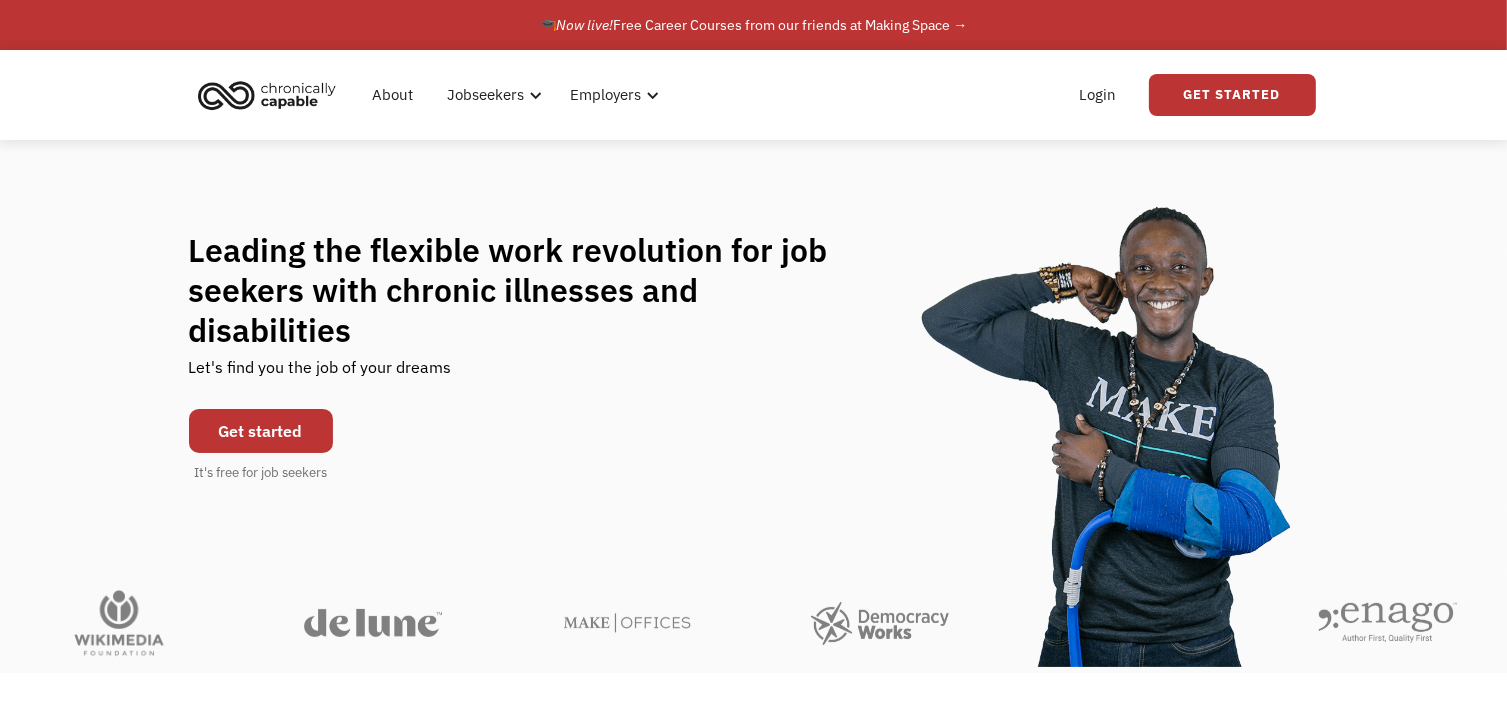 click on "Get started" at bounding box center [261, 431] 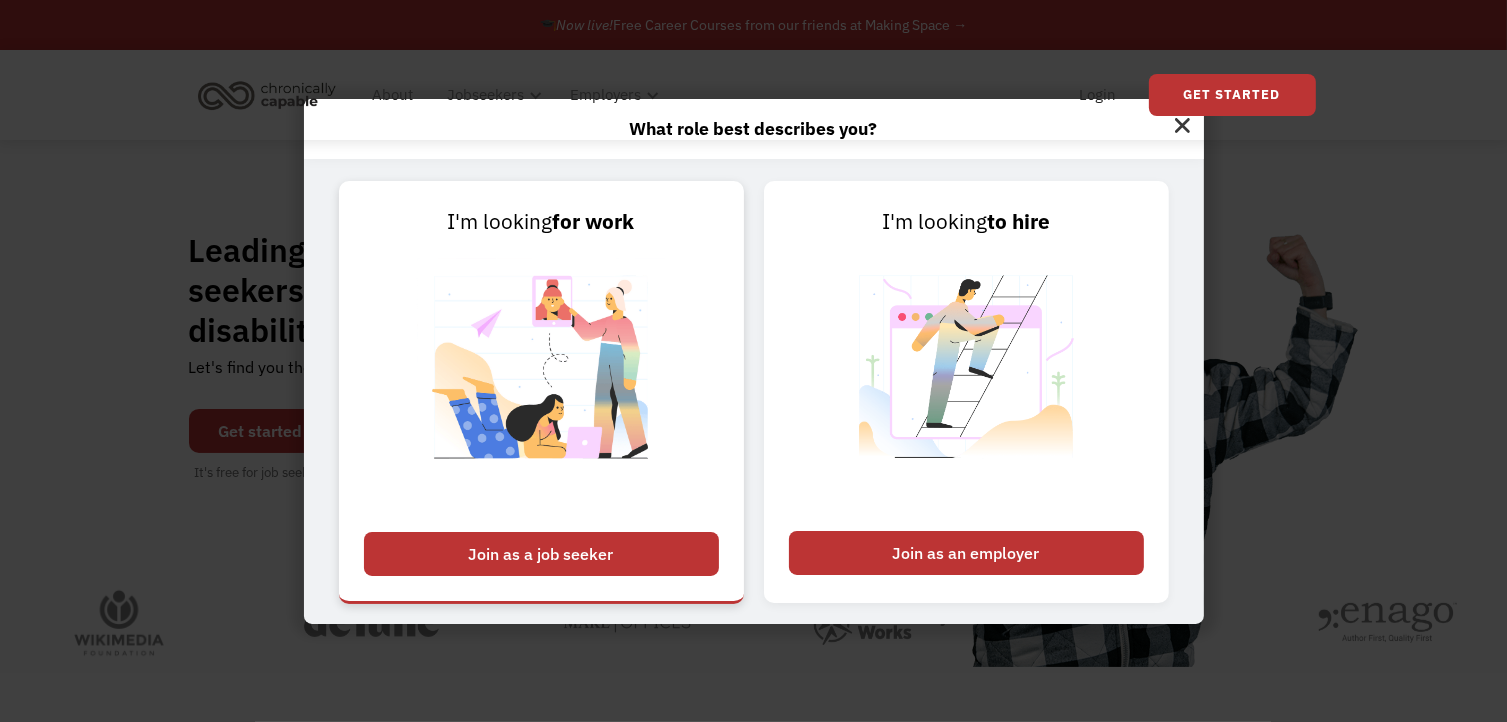 click on "Join as a job seeker" at bounding box center (541, 554) 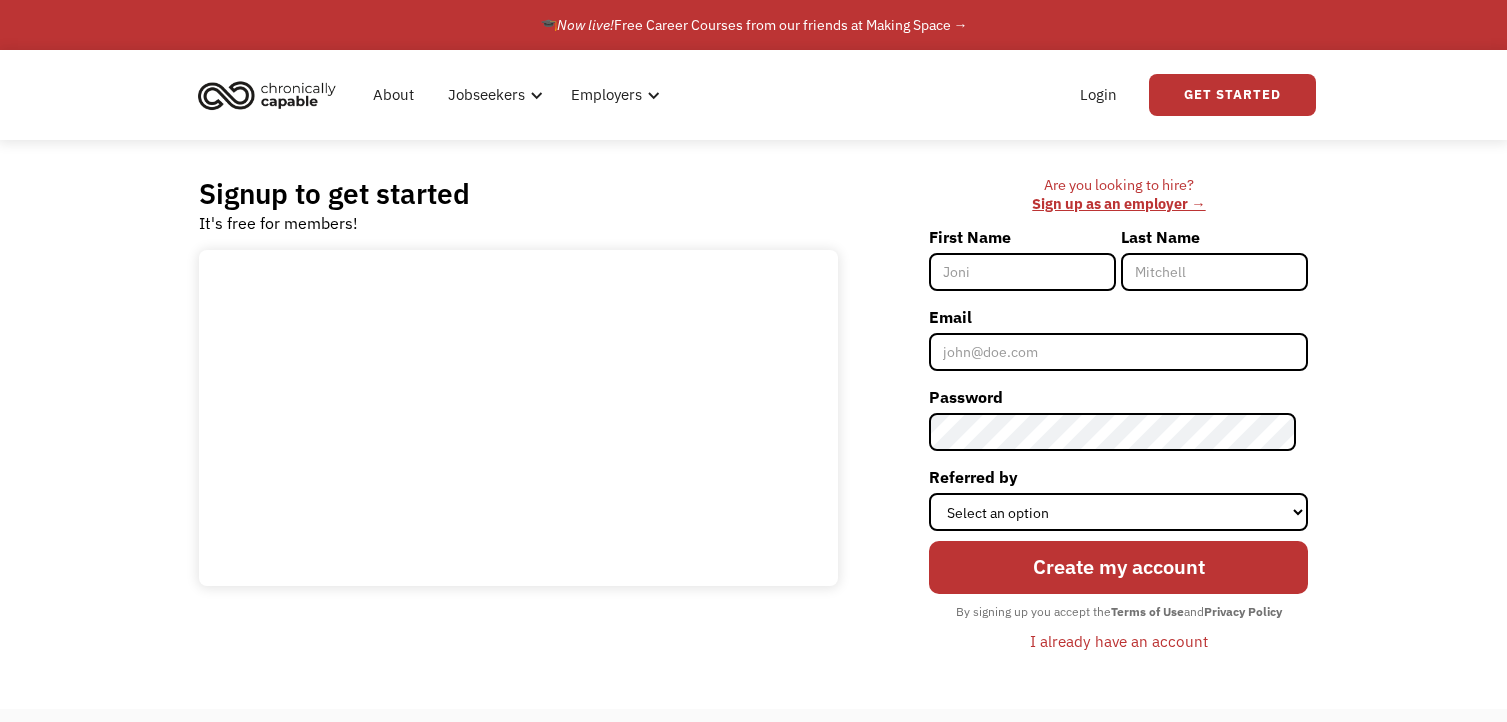 scroll, scrollTop: 0, scrollLeft: 0, axis: both 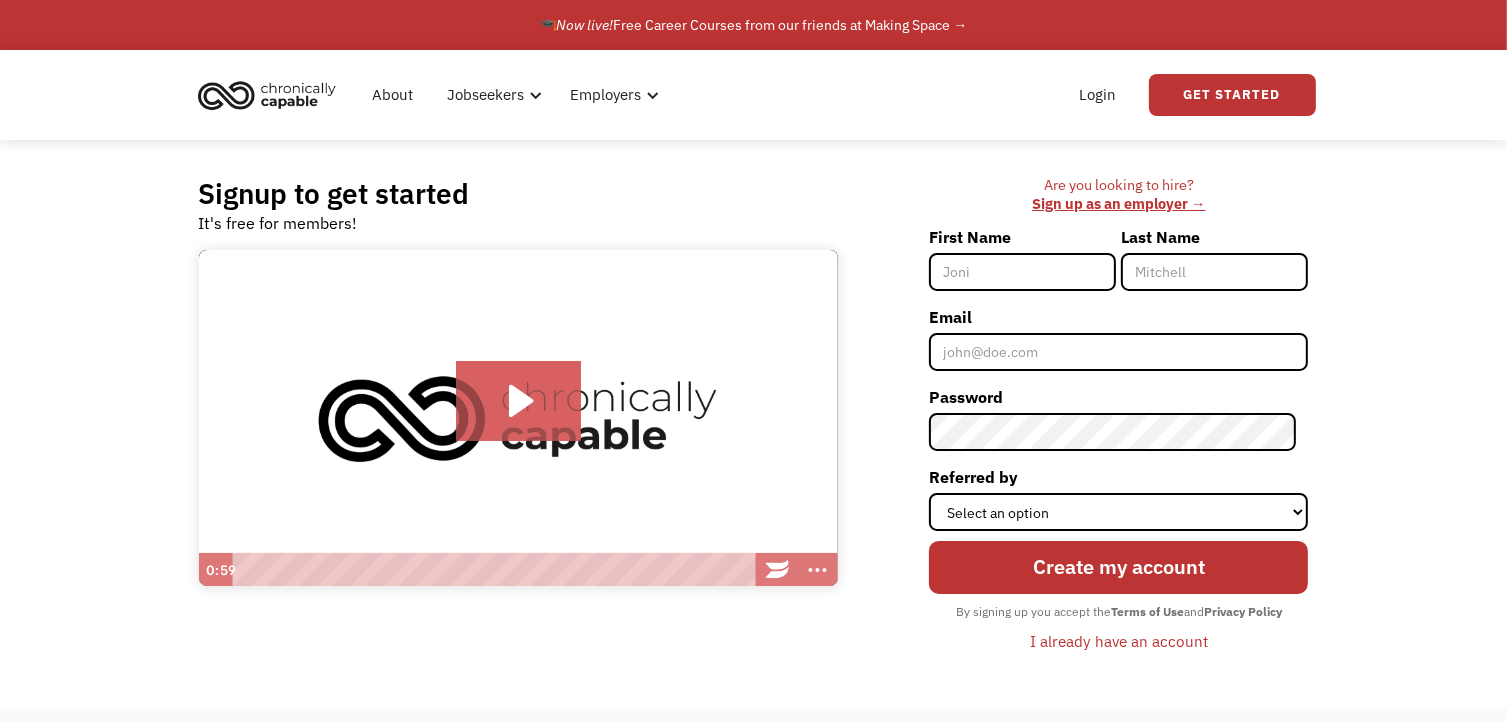 click at bounding box center [267, 95] 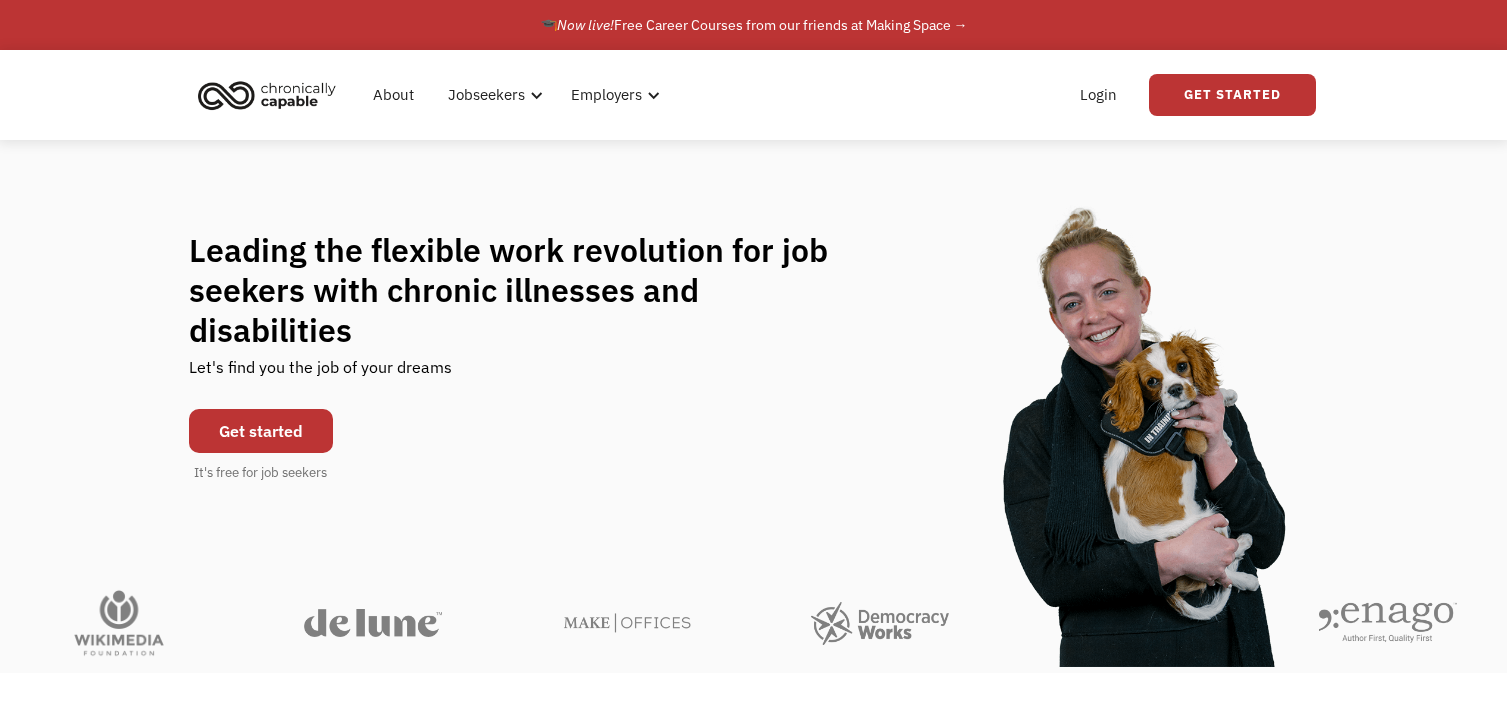 scroll, scrollTop: 0, scrollLeft: 0, axis: both 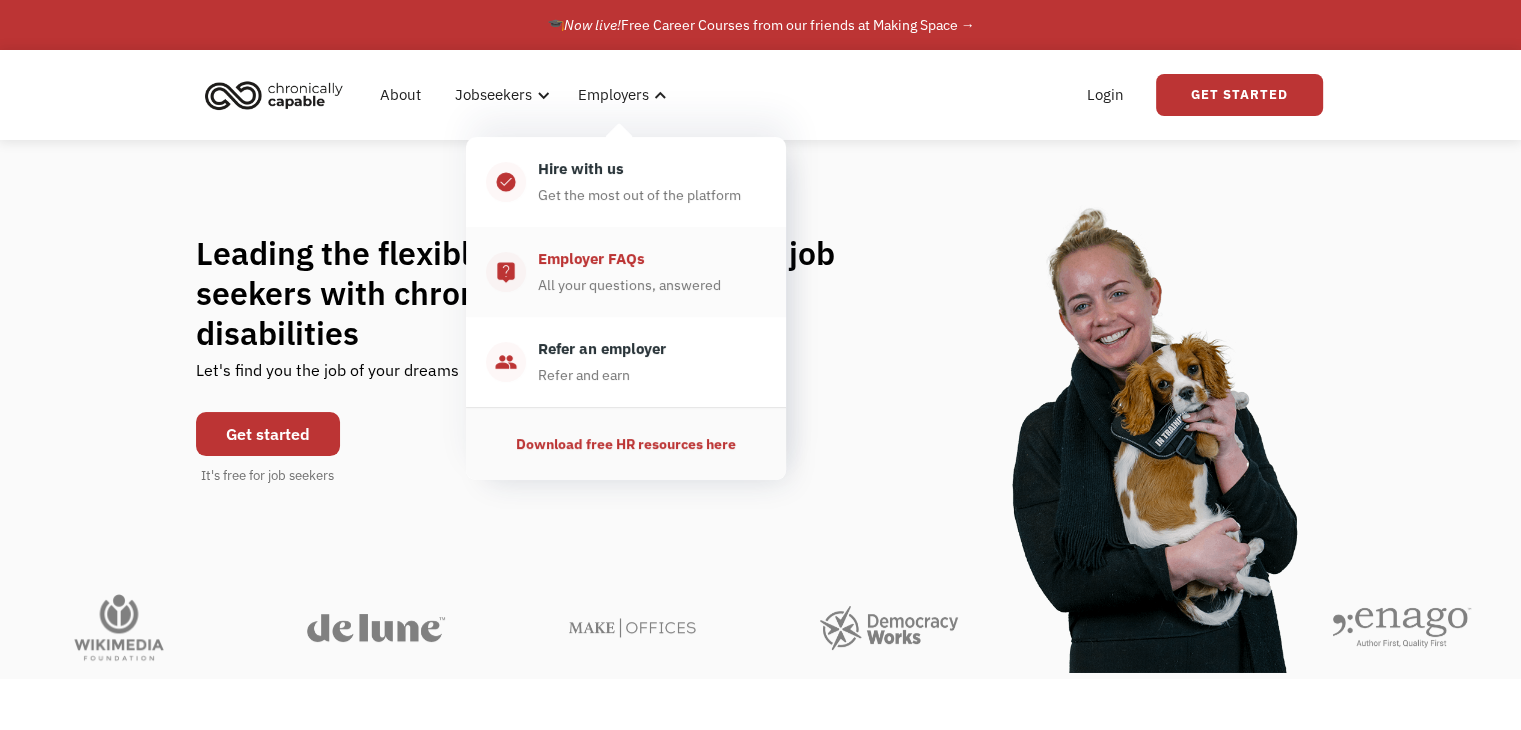 click on "Employer FAQs" at bounding box center [591, 259] 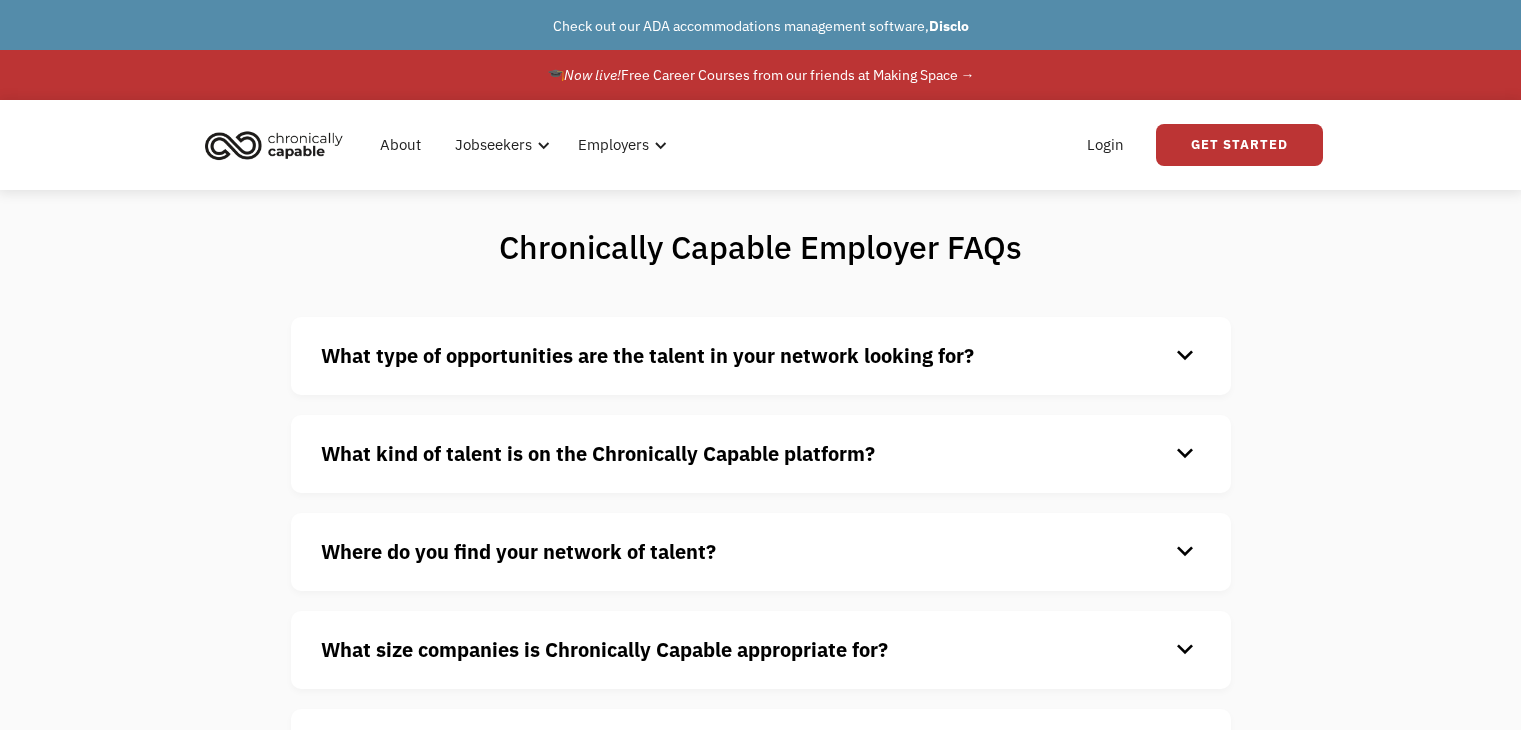 scroll, scrollTop: 0, scrollLeft: 0, axis: both 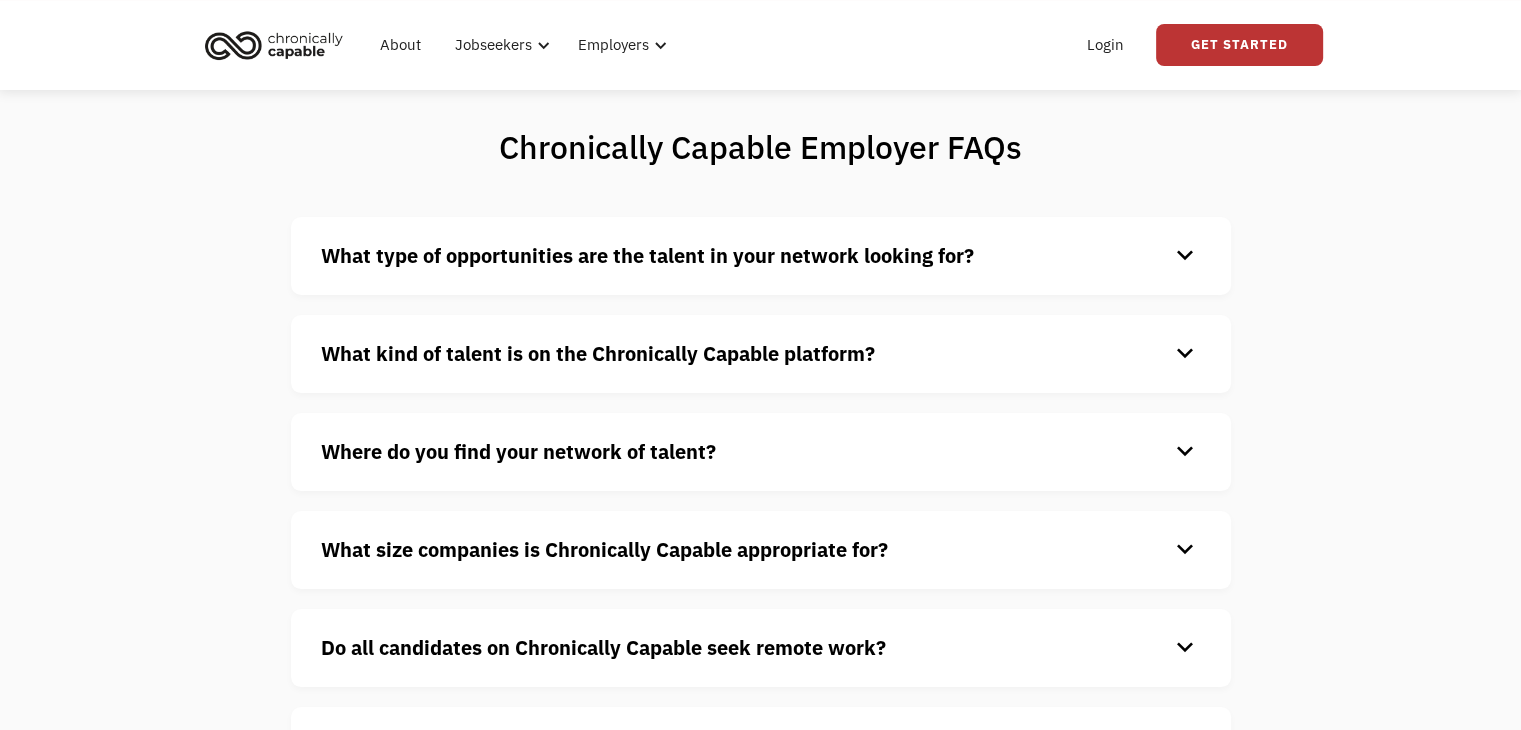 click on "What type of opportunities are the talent in your network looking for?" at bounding box center (647, 255) 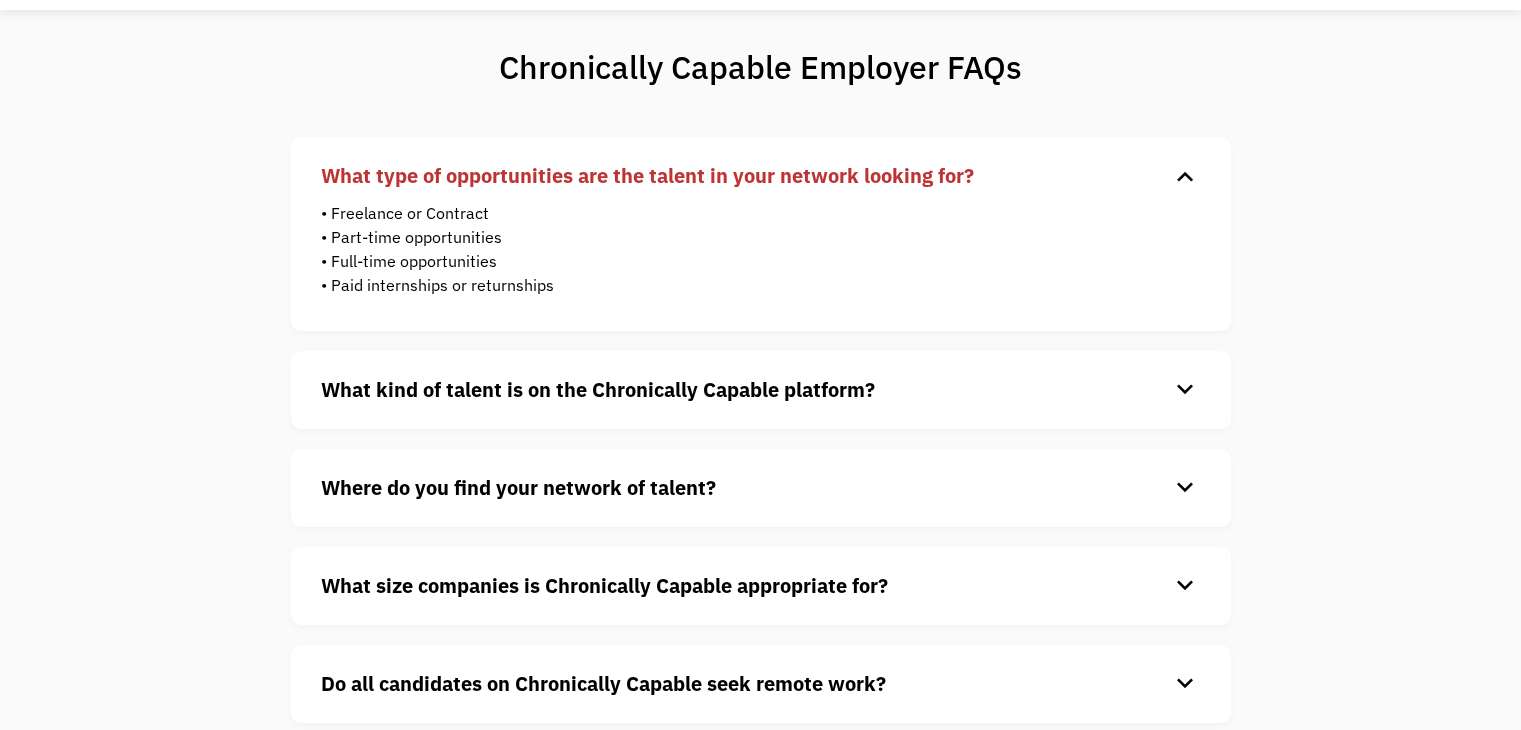 scroll, scrollTop: 200, scrollLeft: 0, axis: vertical 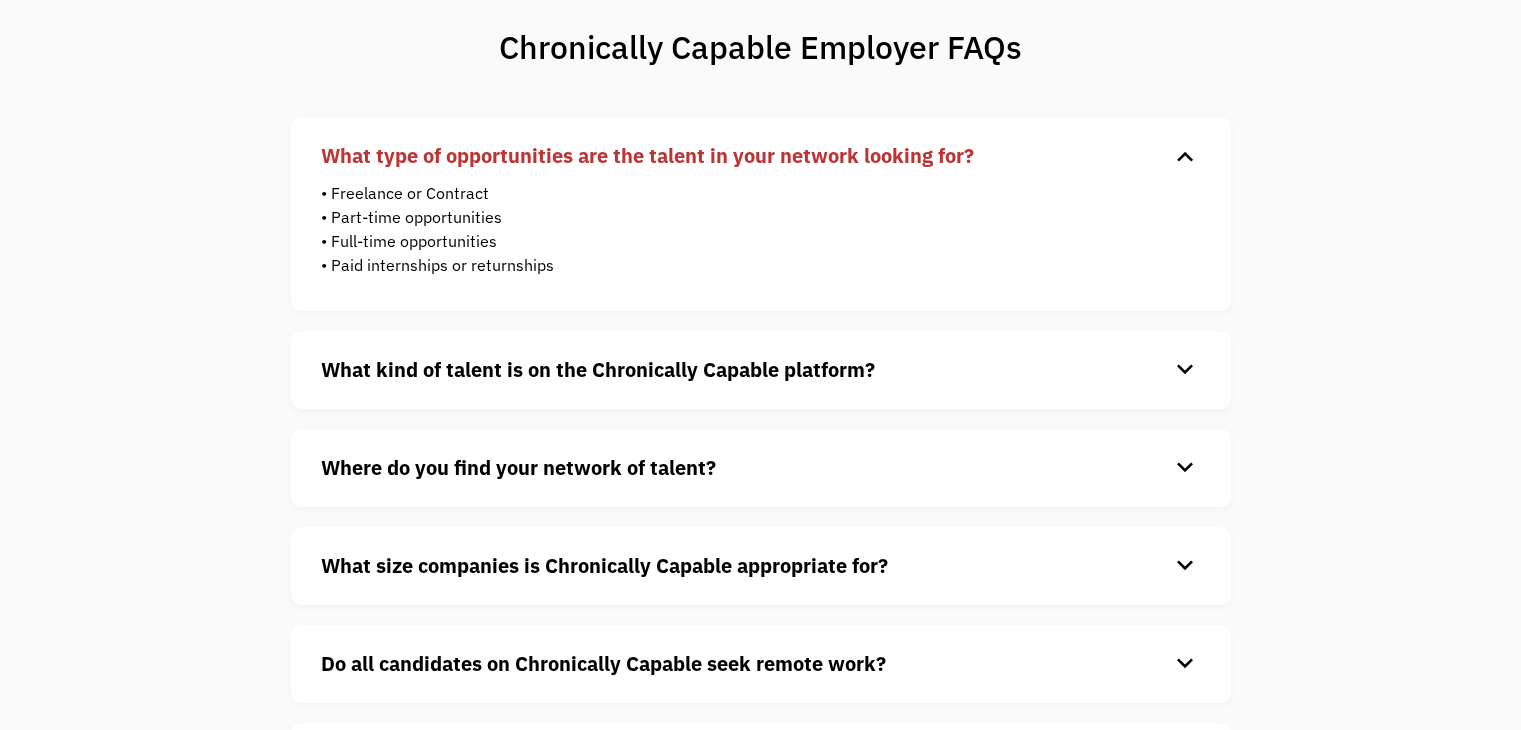 click on "What size companies is Chronically Capable appropriate for?" at bounding box center (604, 565) 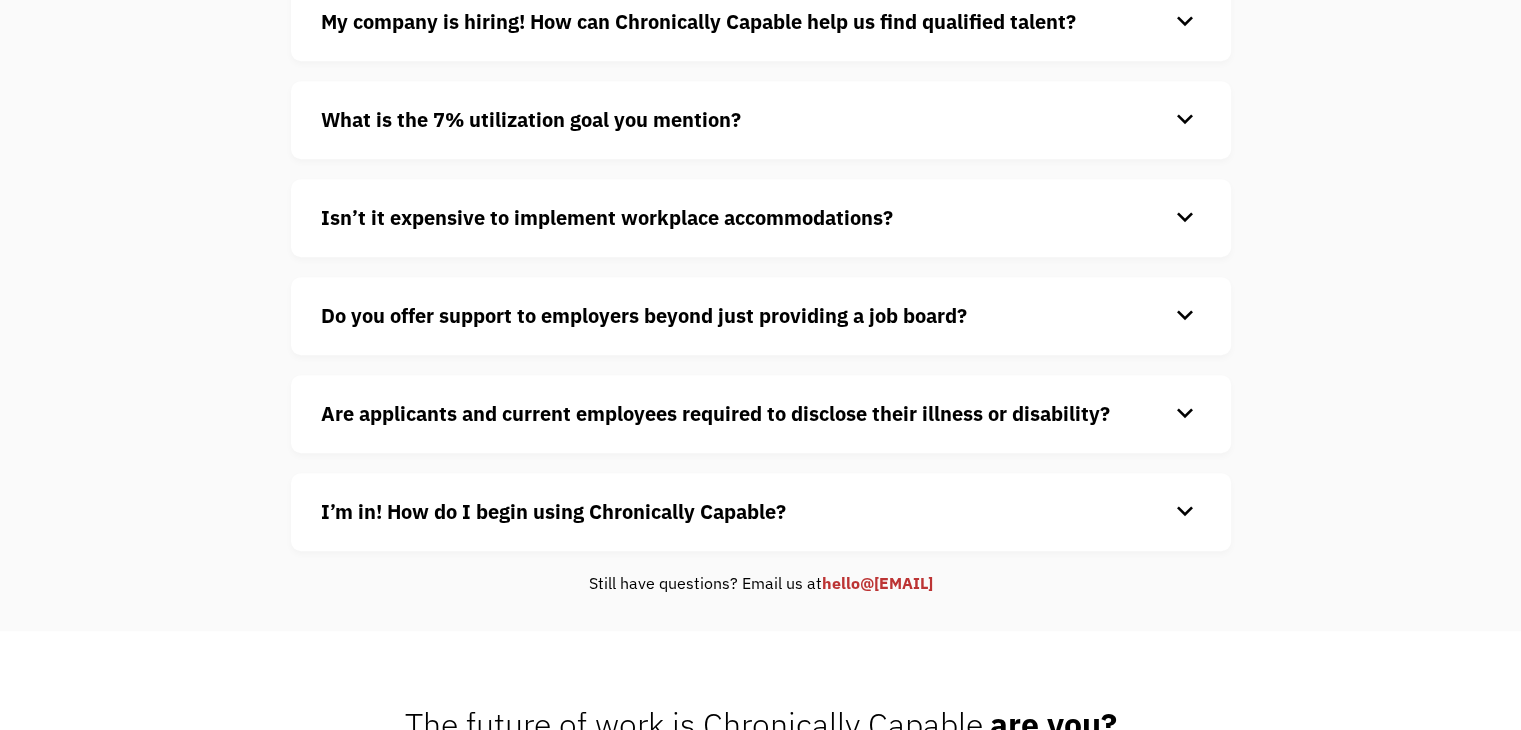 scroll, scrollTop: 1000, scrollLeft: 0, axis: vertical 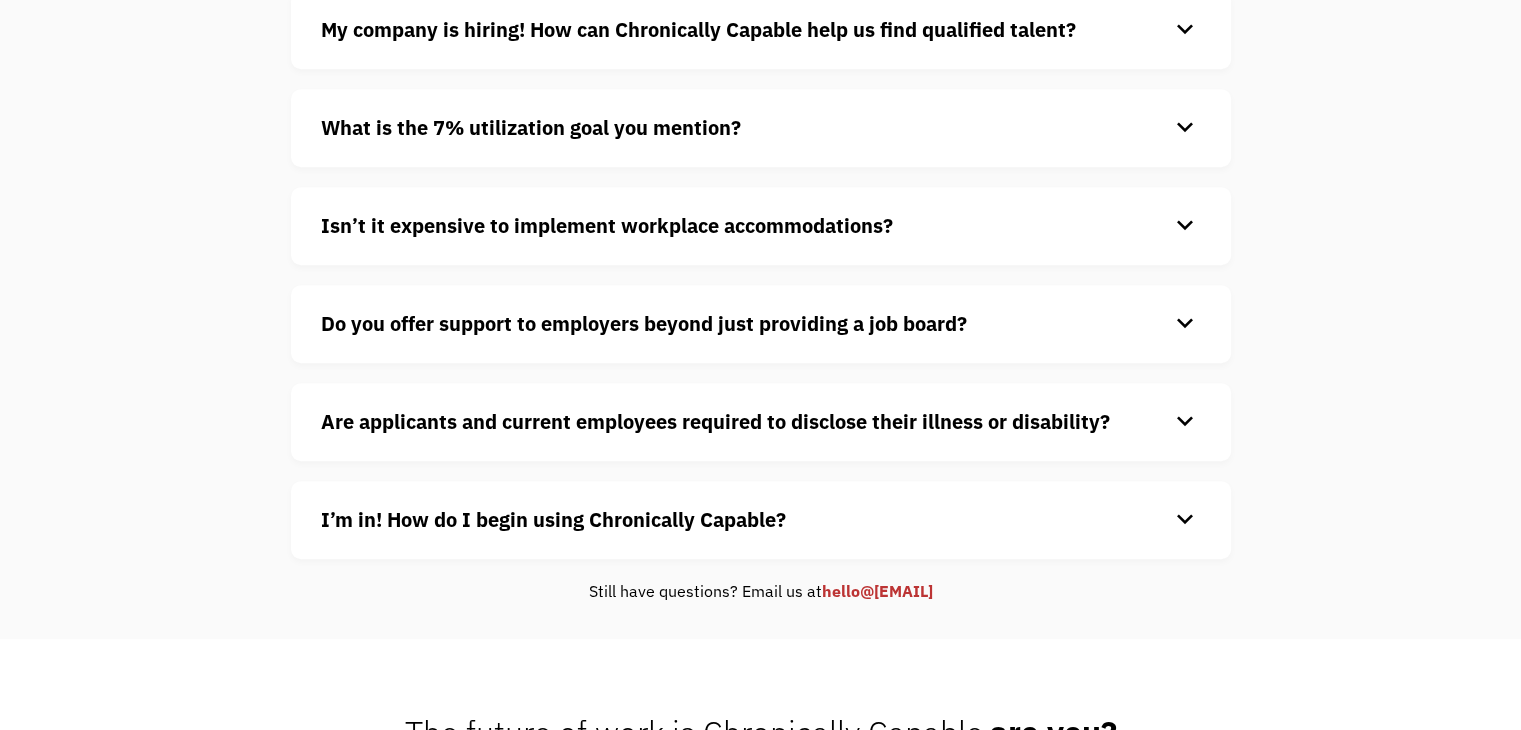 click on "Are applicants and current employees required to disclose their illness or disability? keyboard_arrow_down In short, no, however, employers should encourage applicants and current employees to be open about their needs so that they can work to create realistic need-based accommodations. Businesses that want to encourage disclosure should ensure that they clearly communicate inclusion and non-discrimination as a workplace value and should back this statement by a willingness to make accommodations and promote a supportive culture and work environment." at bounding box center (761, 422) 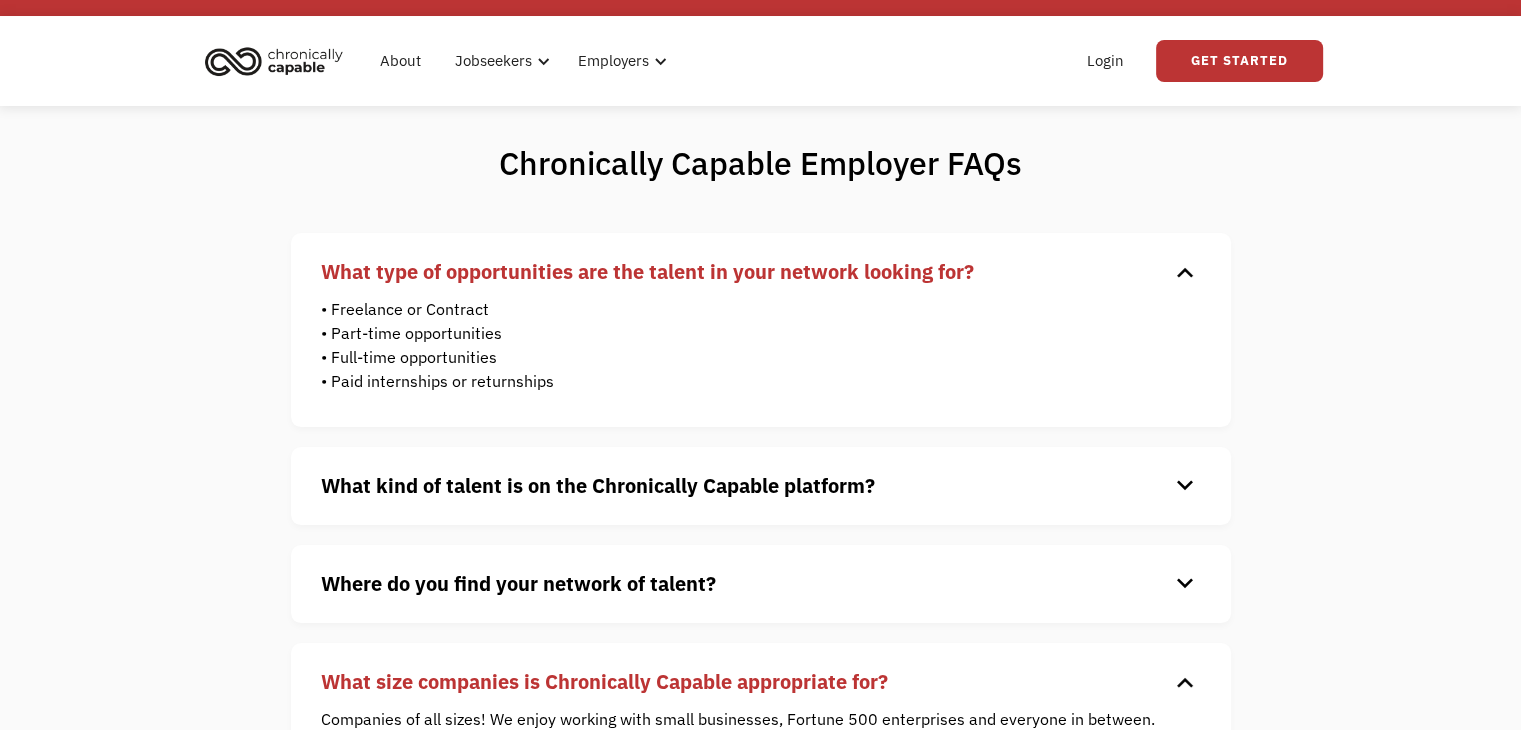 scroll, scrollTop: 200, scrollLeft: 0, axis: vertical 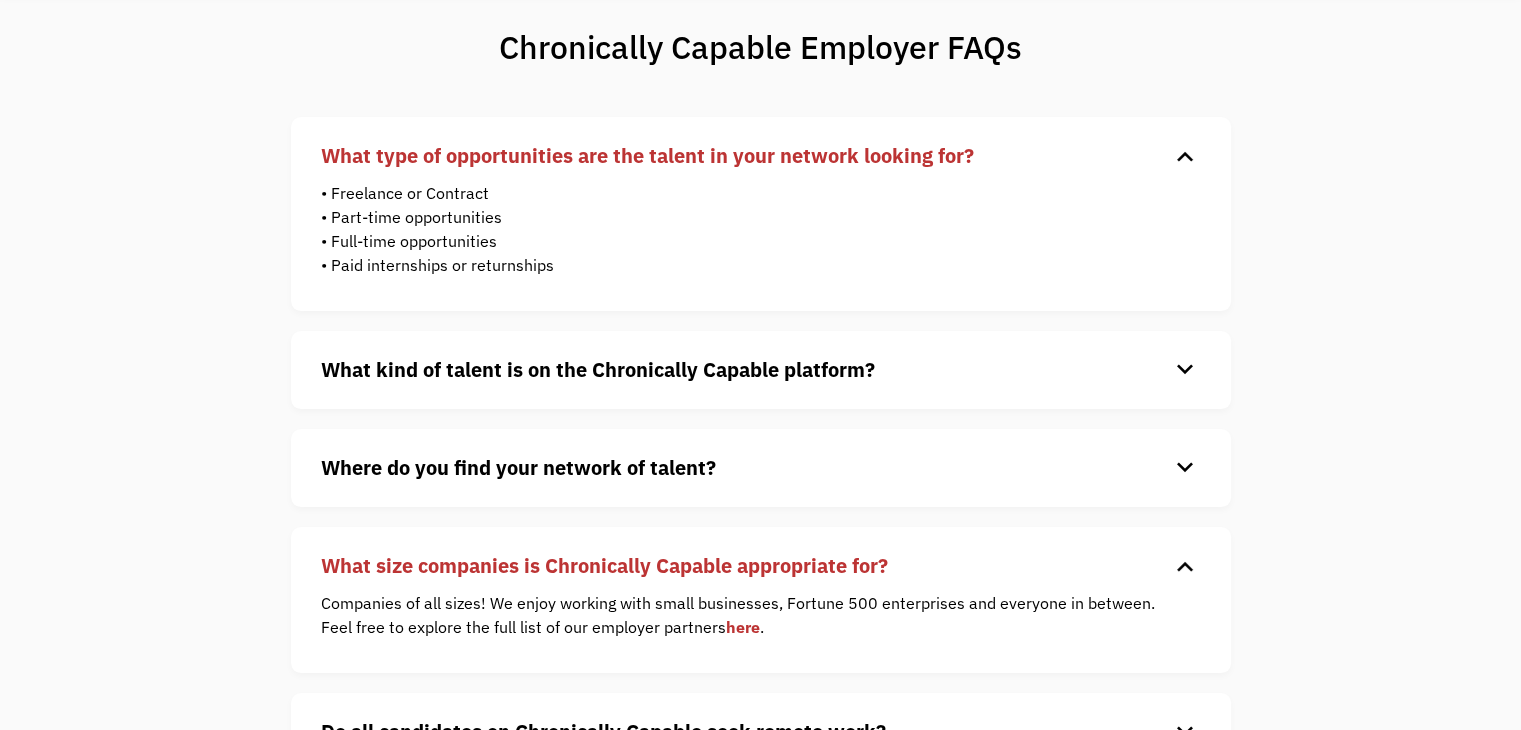 click on "What kind of talent is on the Chronically Capable platform?" at bounding box center [598, 369] 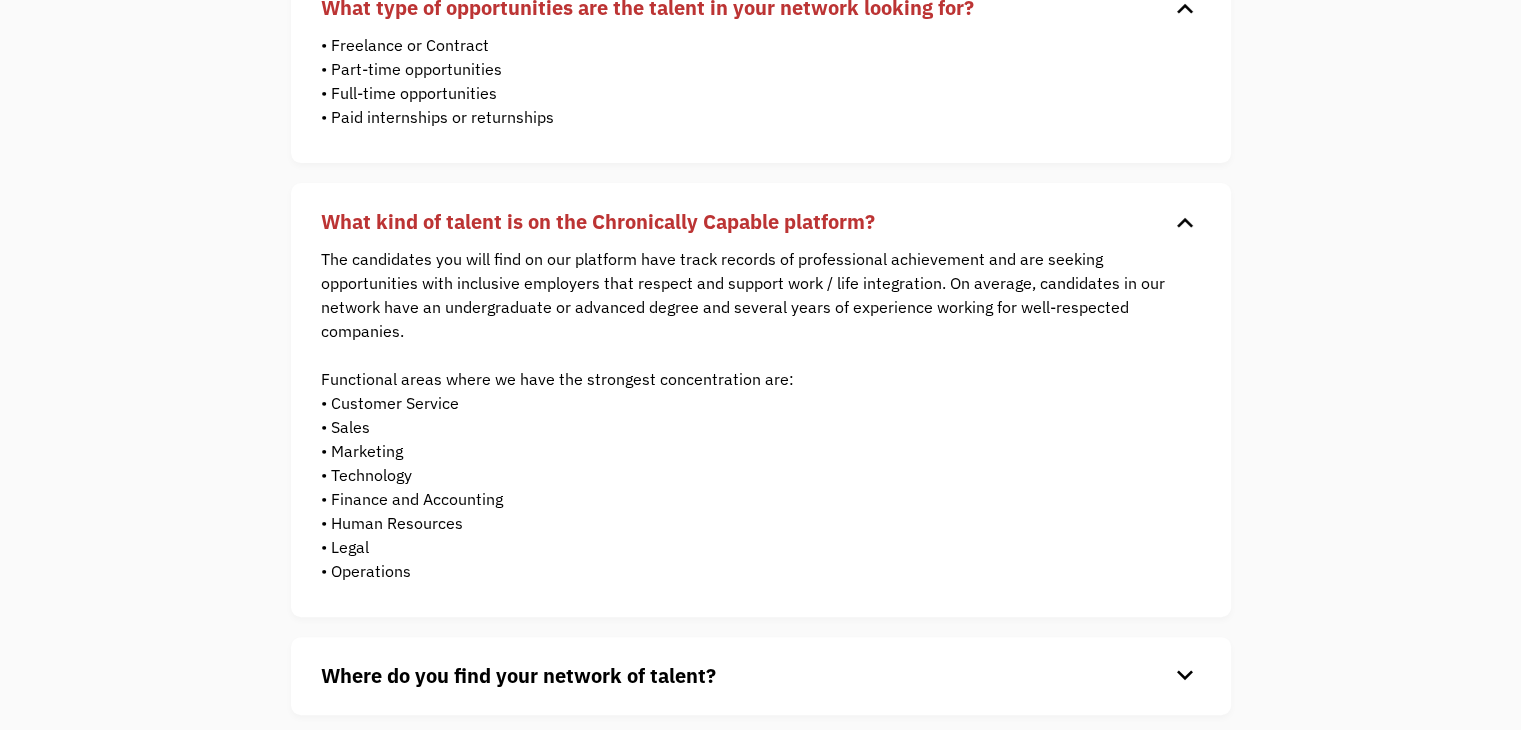 scroll, scrollTop: 600, scrollLeft: 0, axis: vertical 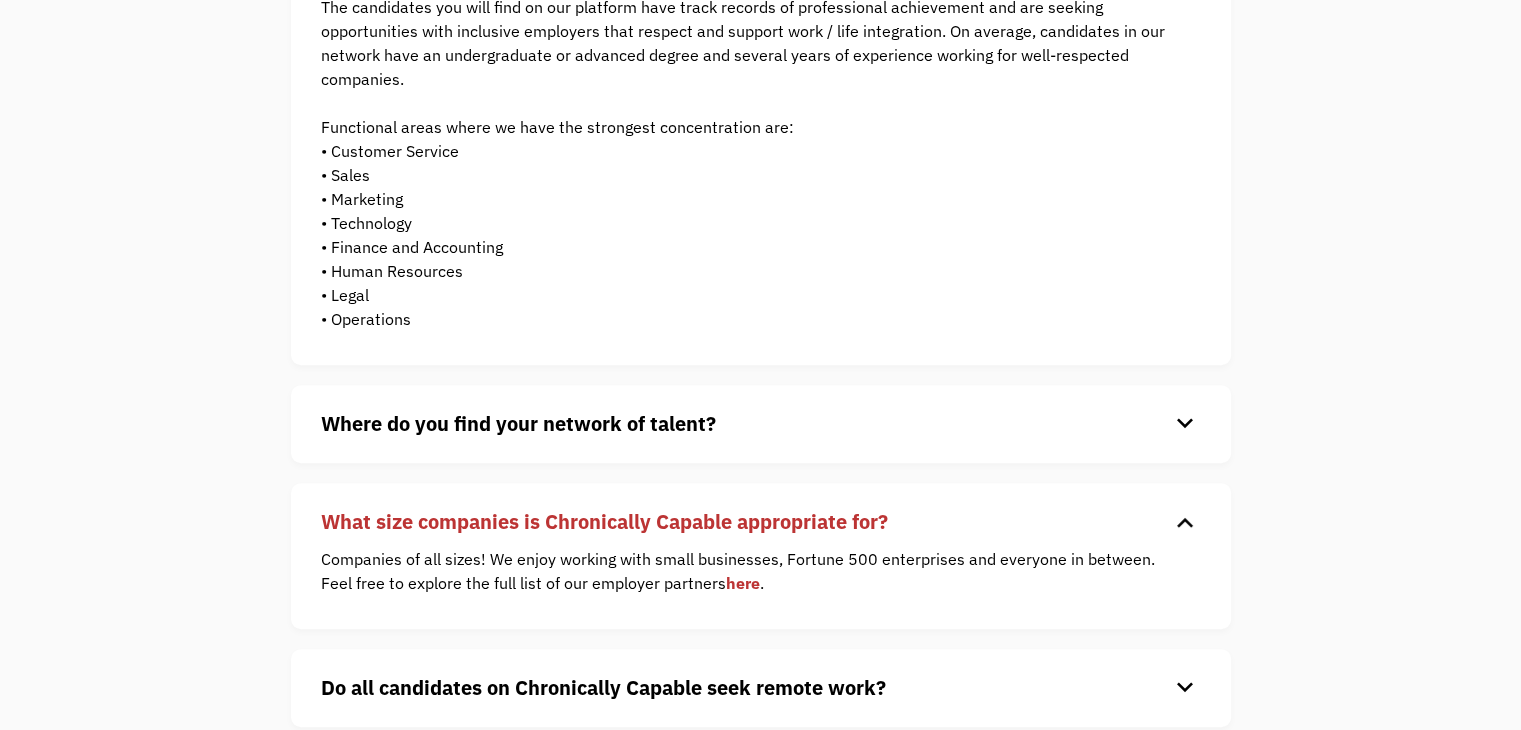 click on "Where do you find your network of talent?" at bounding box center [518, 423] 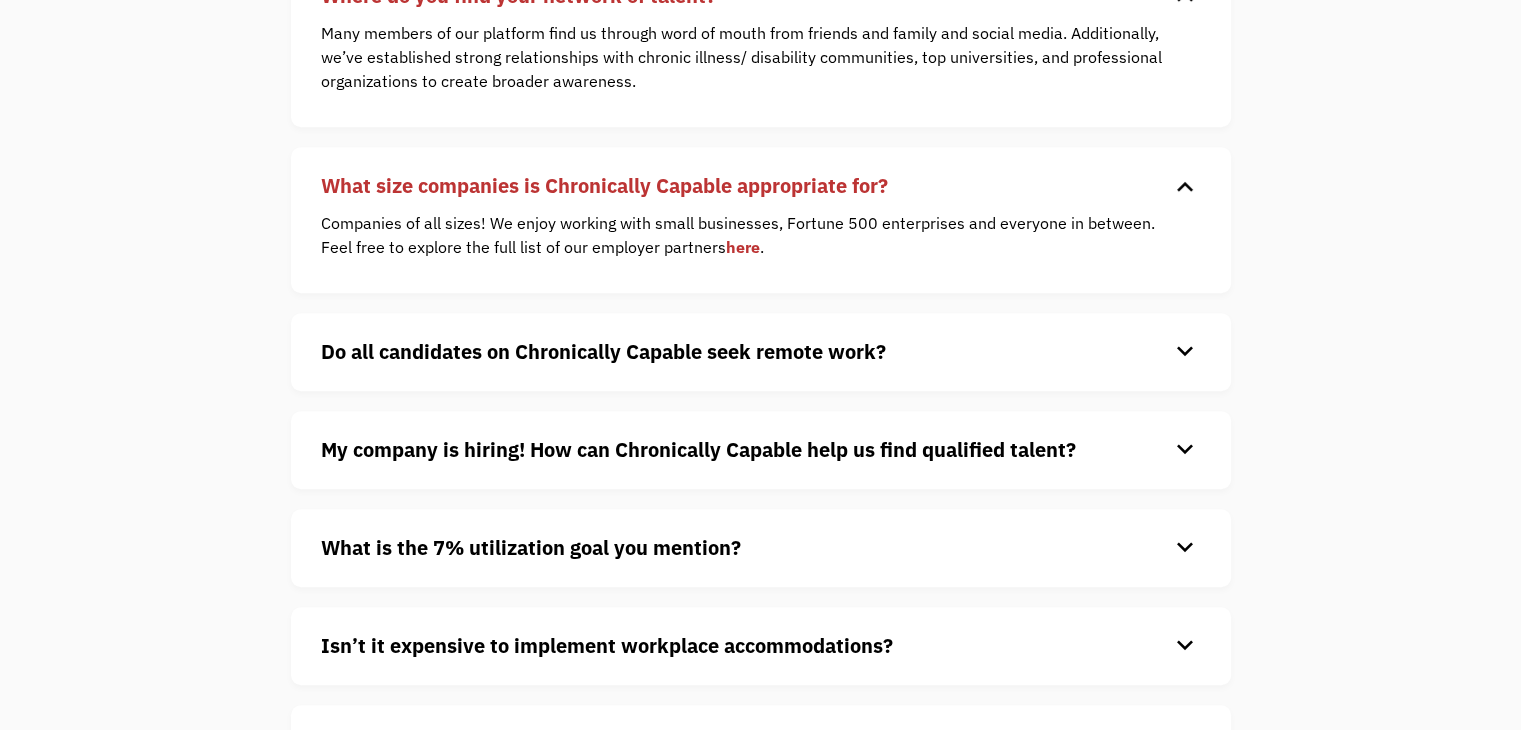 scroll, scrollTop: 1200, scrollLeft: 0, axis: vertical 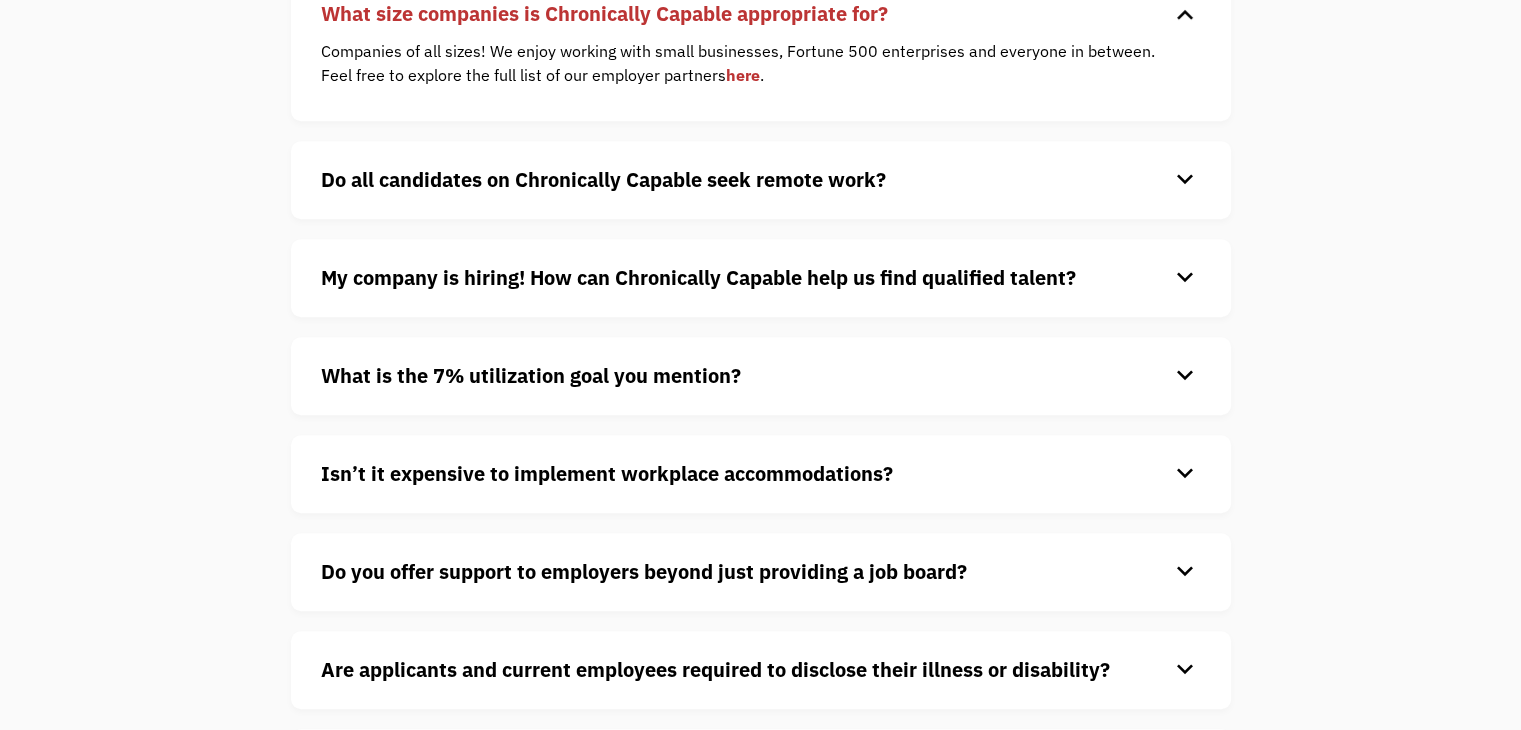 click on "What is the 7% utilization goal you mention?" at bounding box center (698, 277) 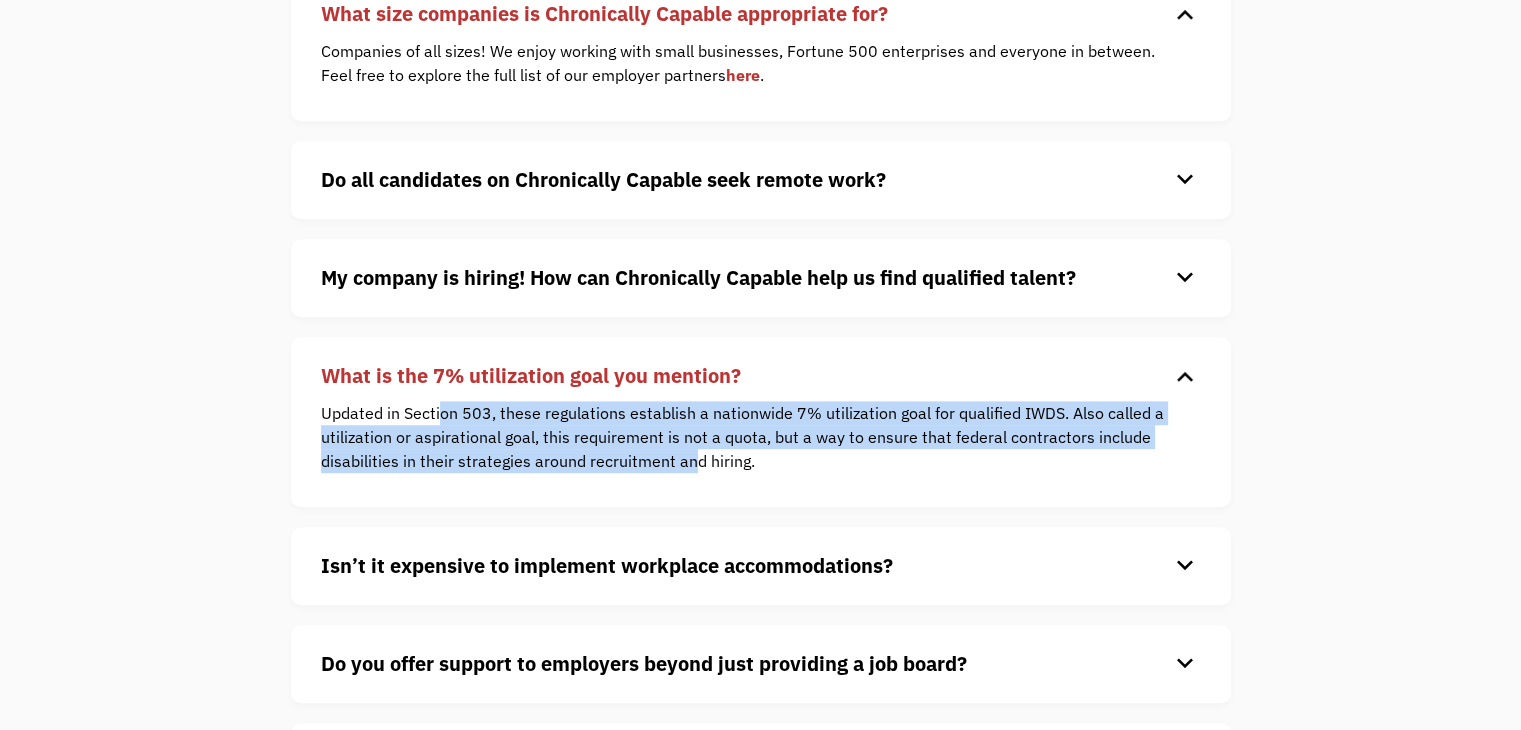 drag, startPoint x: 442, startPoint y: 405, endPoint x: 695, endPoint y: 465, distance: 260.0173 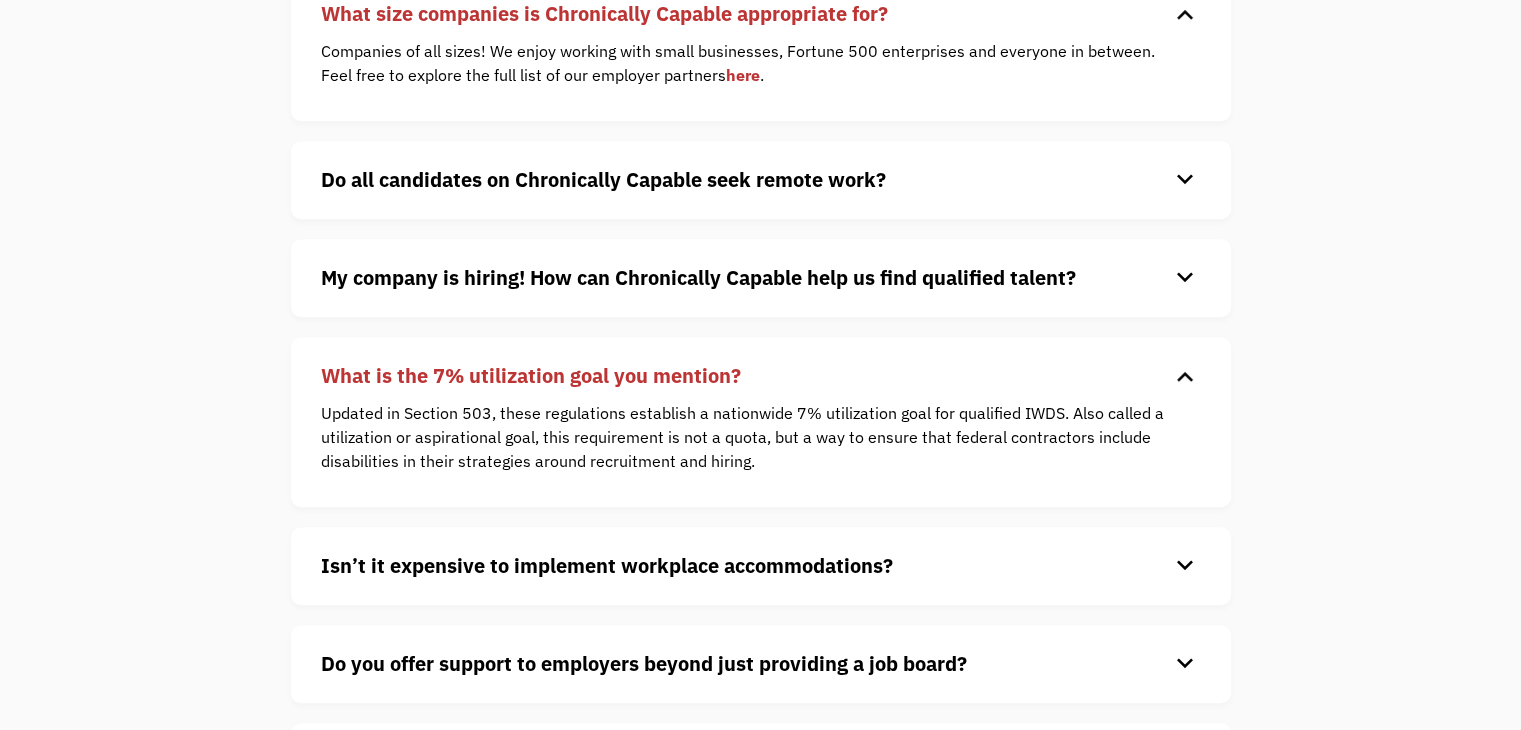 click on "Isn’t it expensive to implement workplace accommodations?" at bounding box center [698, 277] 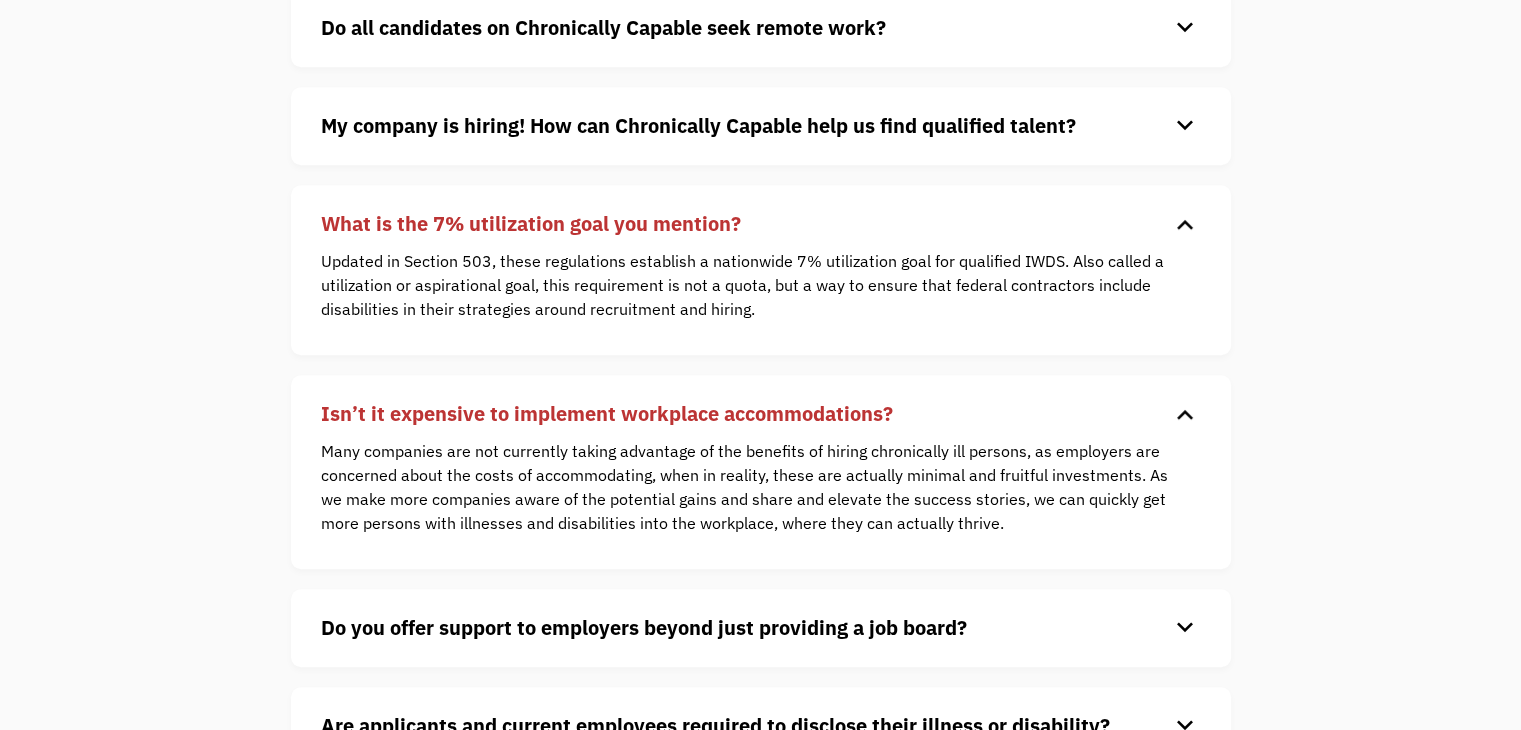 scroll, scrollTop: 1400, scrollLeft: 0, axis: vertical 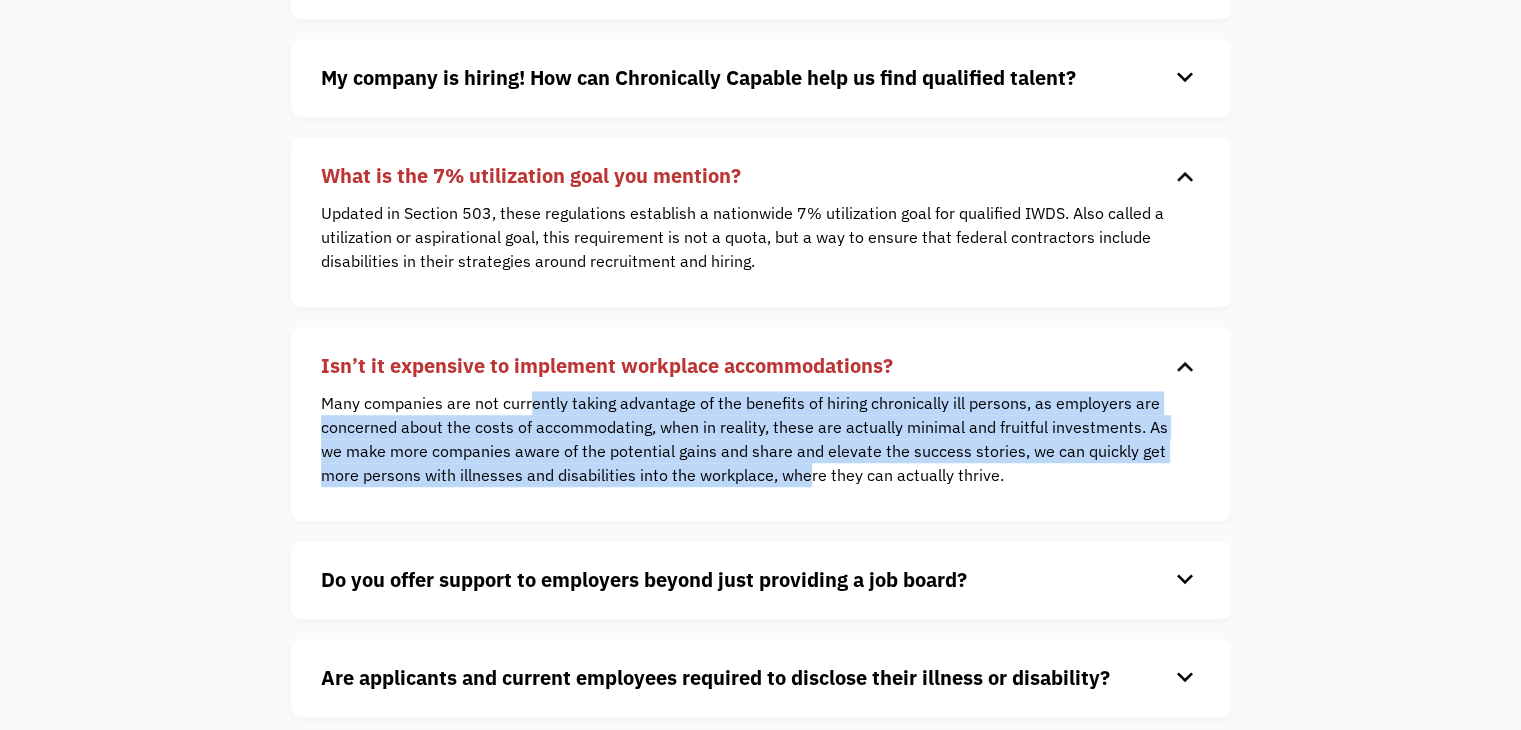 drag, startPoint x: 528, startPoint y: 391, endPoint x: 808, endPoint y: 475, distance: 292.32858 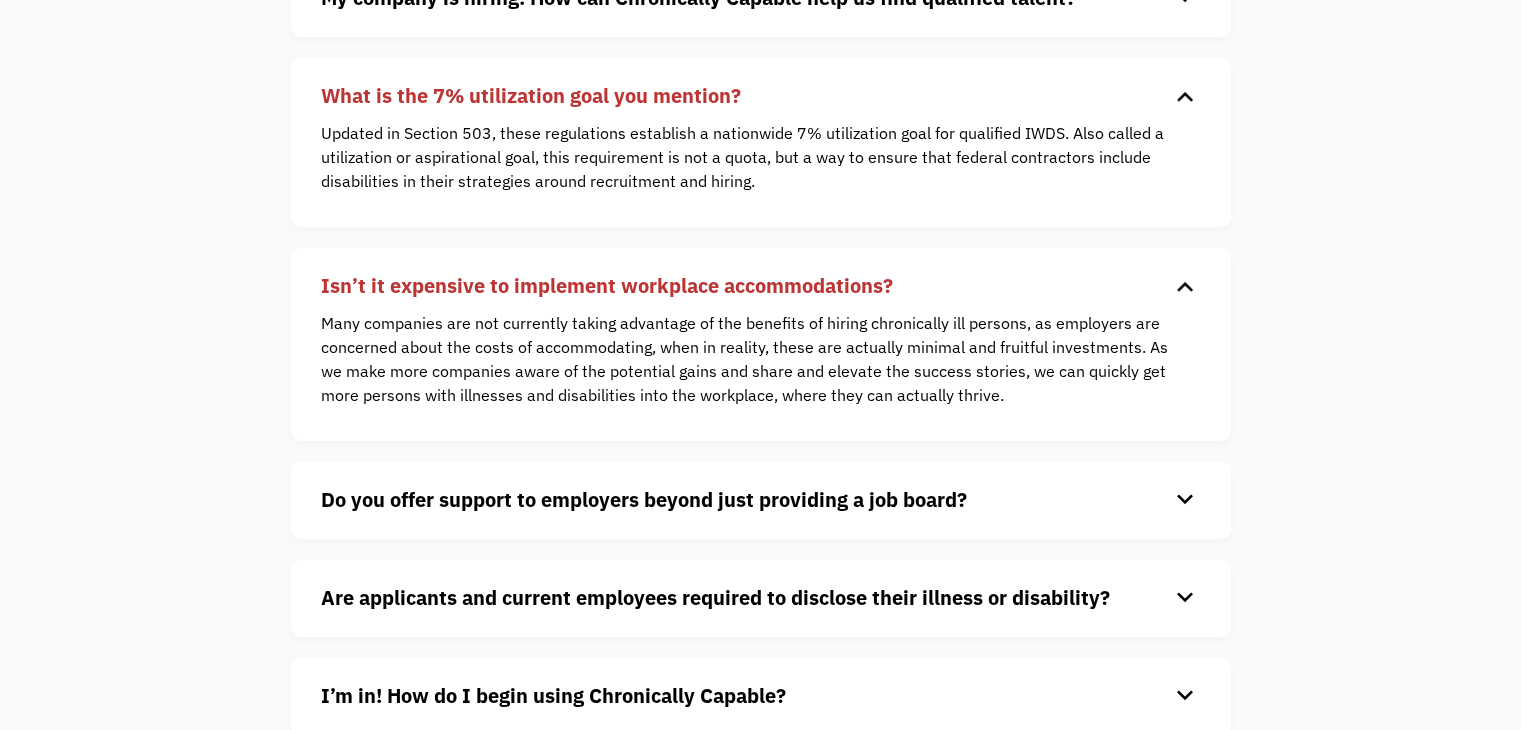 scroll, scrollTop: 1600, scrollLeft: 0, axis: vertical 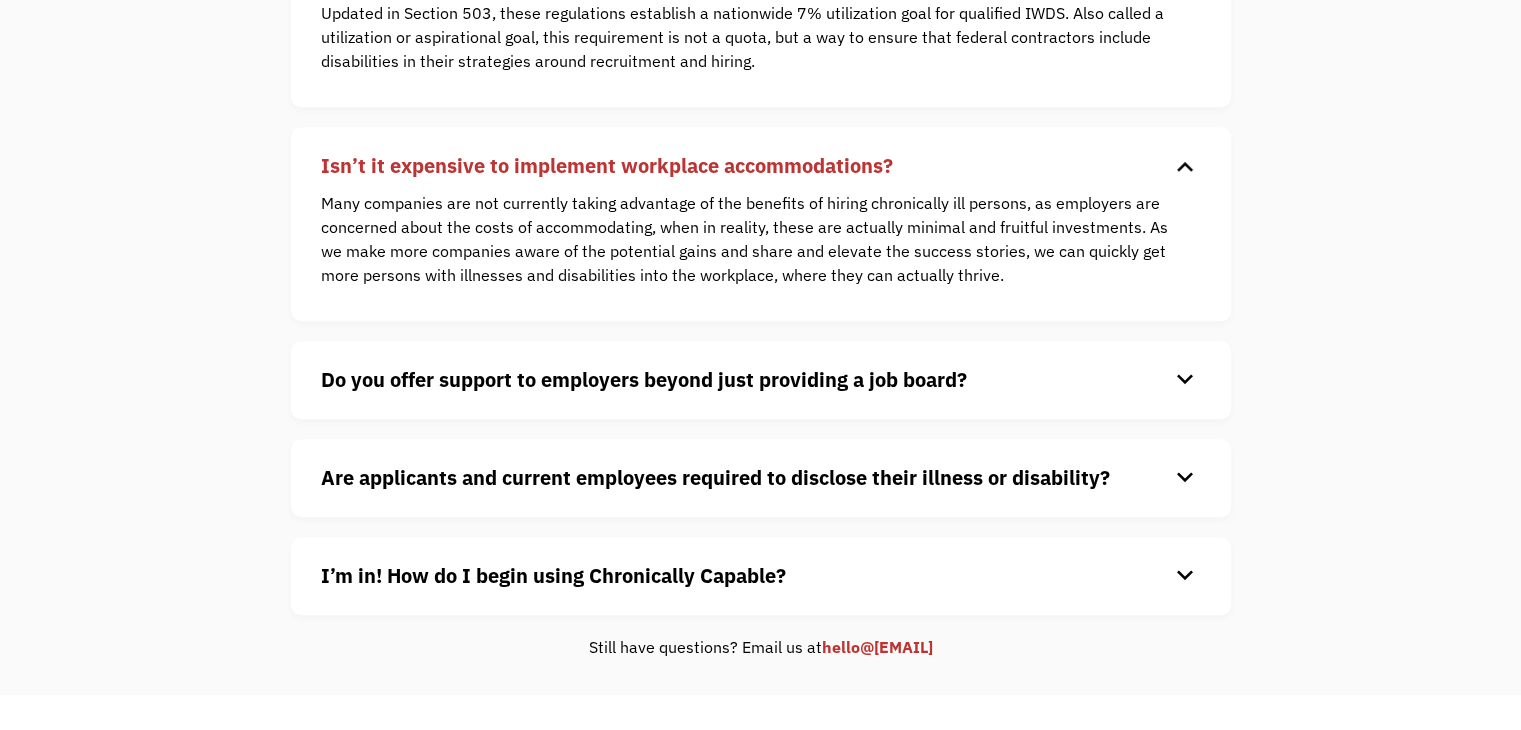 click on "Do you offer support to employers beyond just providing a job board?" at bounding box center [698, -123] 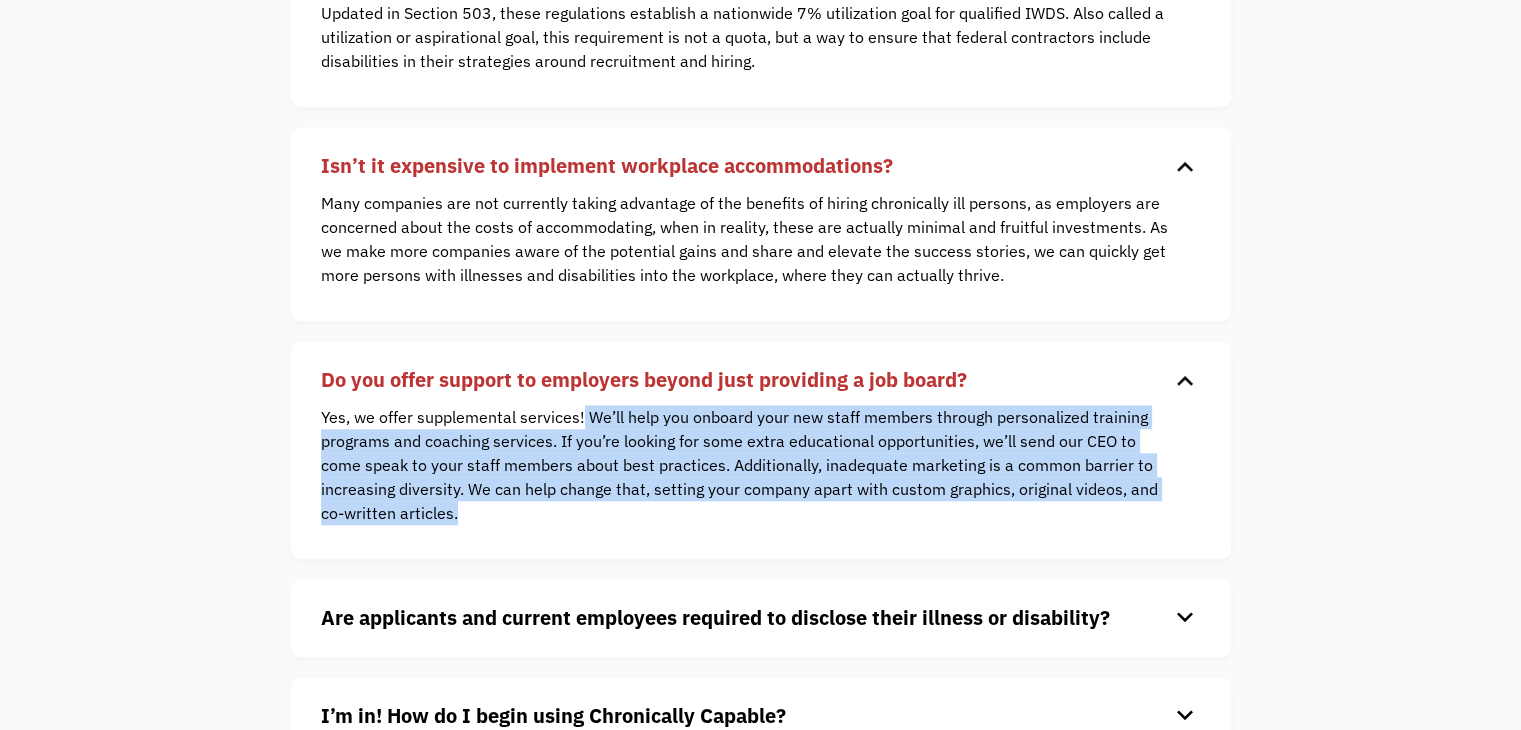 drag, startPoint x: 582, startPoint y: 405, endPoint x: 644, endPoint y: 511, distance: 122.80065 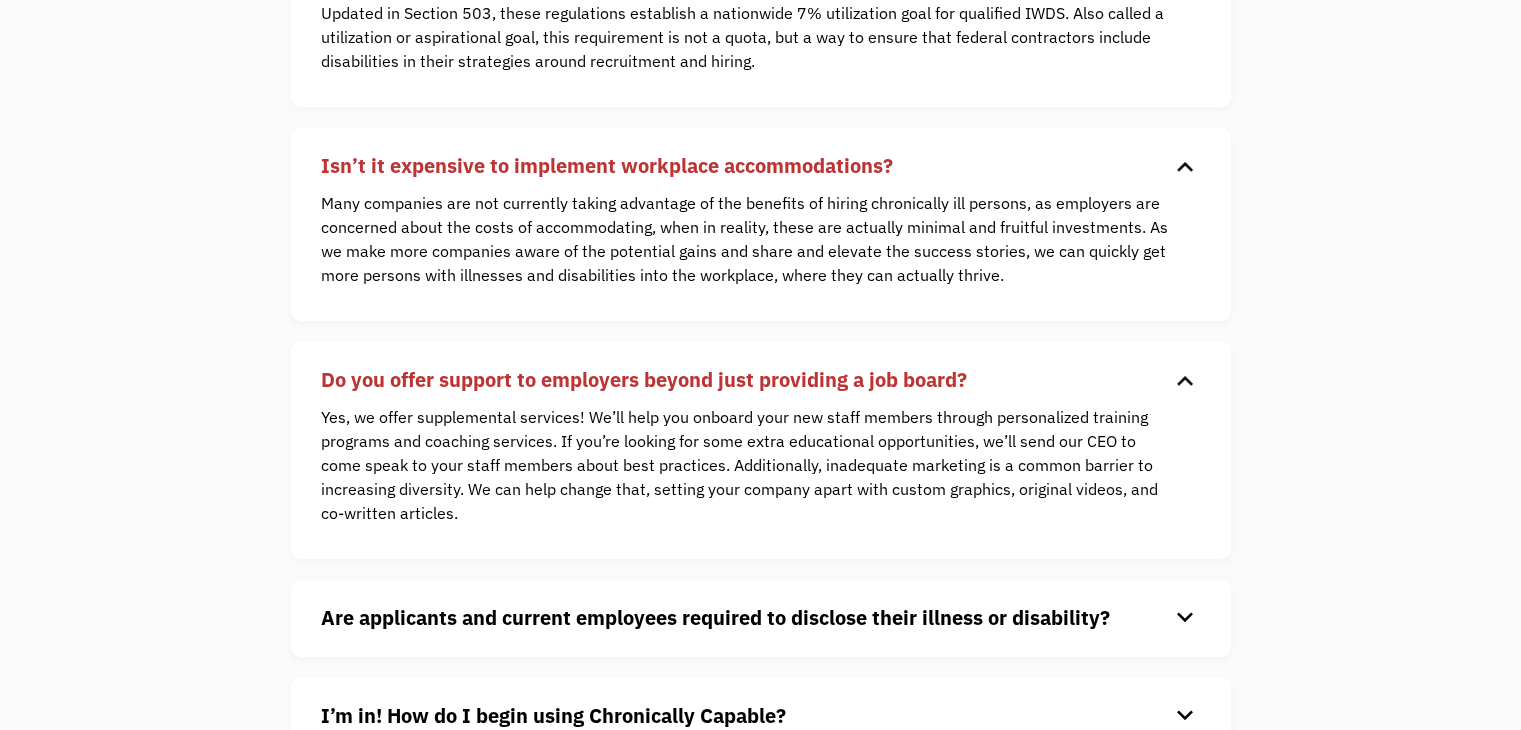 click on "Chronically Capable Employer FAQs What type of opportunities are the talent in your network looking for? keyboard_arrow_down • Freelance or Contract • Part-time opportunities • Full-time opportunities • Paid internships or returnships What kind of talent is on the Chronically Capable platform?  keyboard_arrow_down The candidates you will find on our platform have track records of professional achievement and are seeking opportunities with inclusive employers that respect and support work / life integration. On average, candidates in our network have an undergraduate or advanced degree and several years of experience working for well-respected companies.  Functional areas where we have the strongest concentration are: • Customer Service • Sales • Marketing • Technology • Finance and Accounting • Human Resources • Legal • Operations Where do you find your network of talent? keyboard_arrow_down What size companies is Chronically Capable appropriate for? keyboard_arrow_down here .  or" at bounding box center [760, -288] 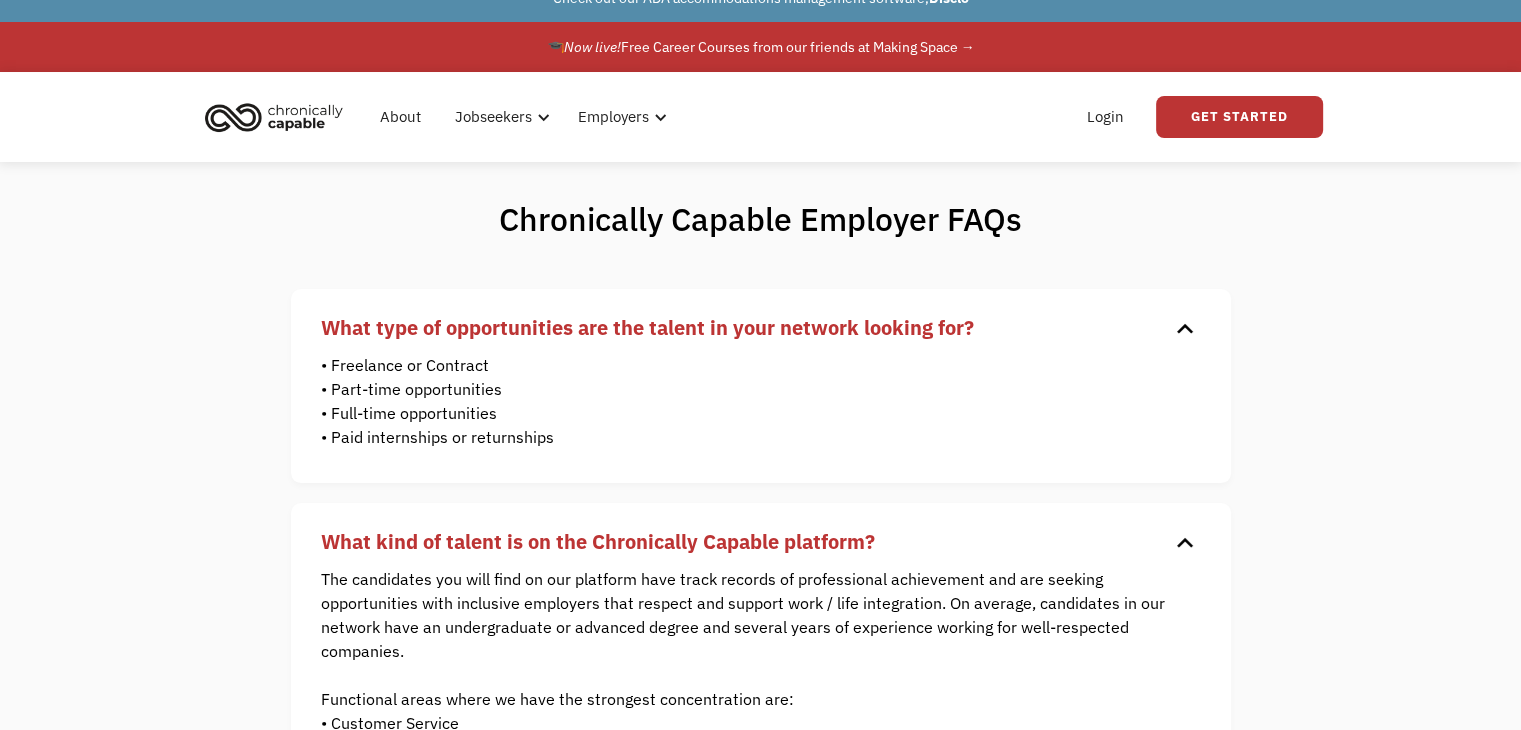 scroll, scrollTop: 0, scrollLeft: 0, axis: both 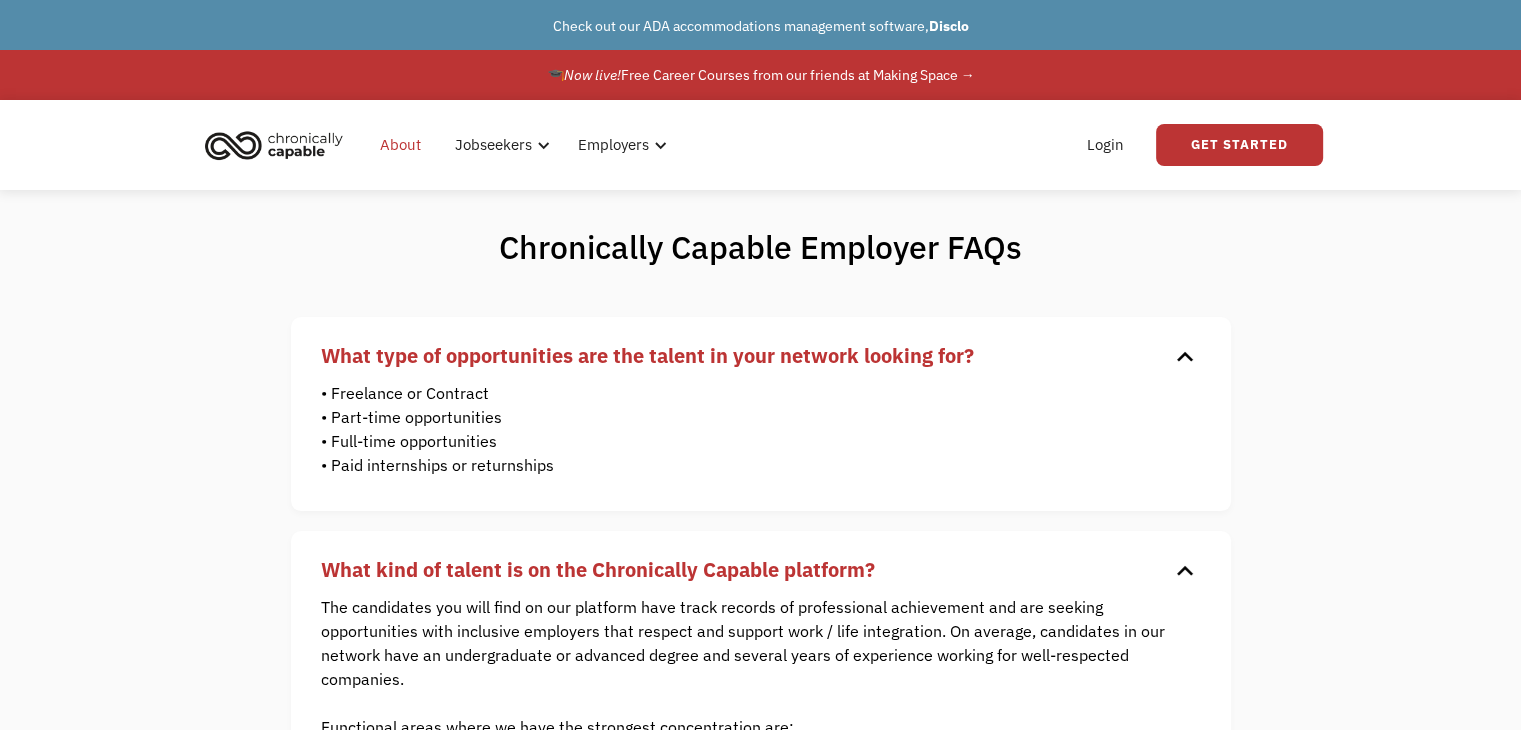click on "About" at bounding box center [400, 145] 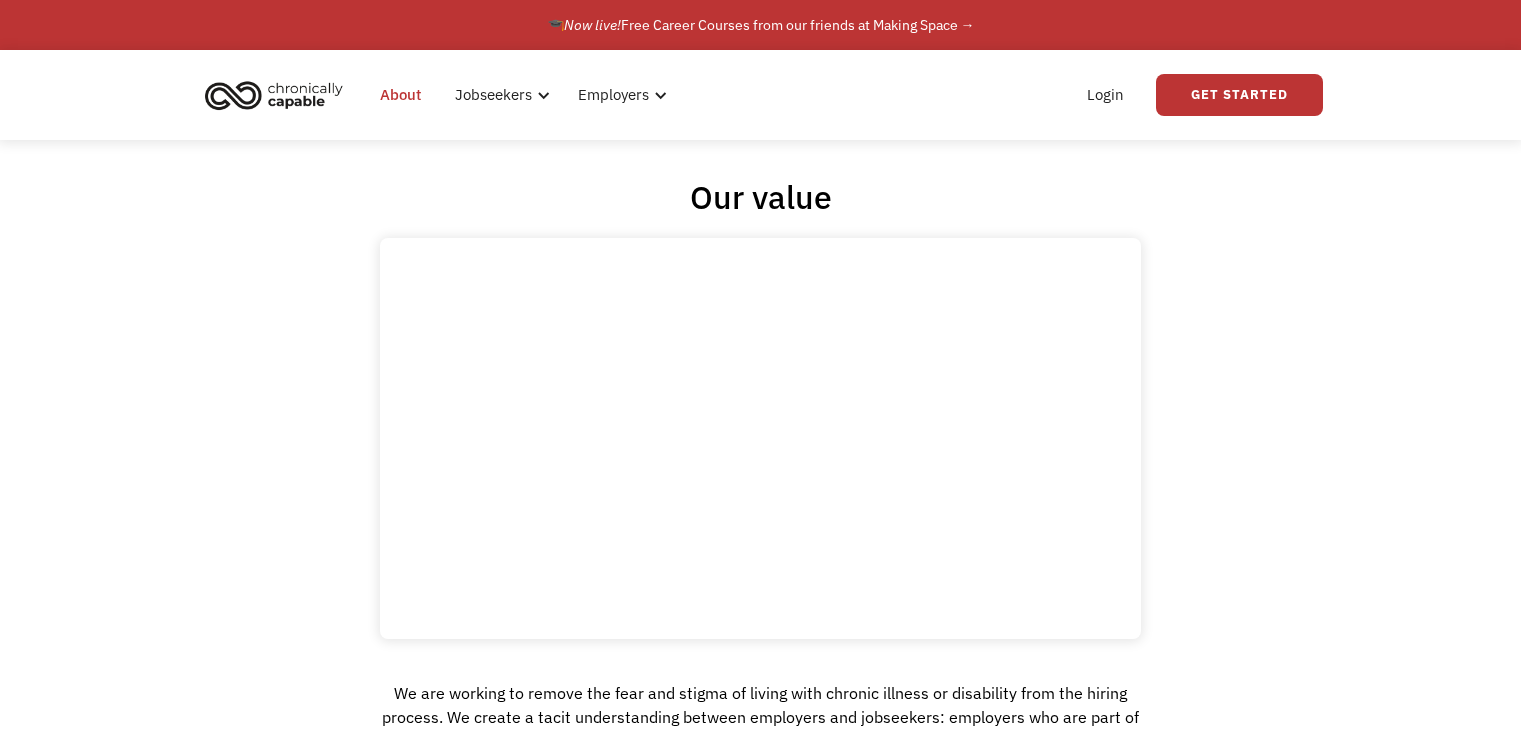 scroll, scrollTop: 0, scrollLeft: 0, axis: both 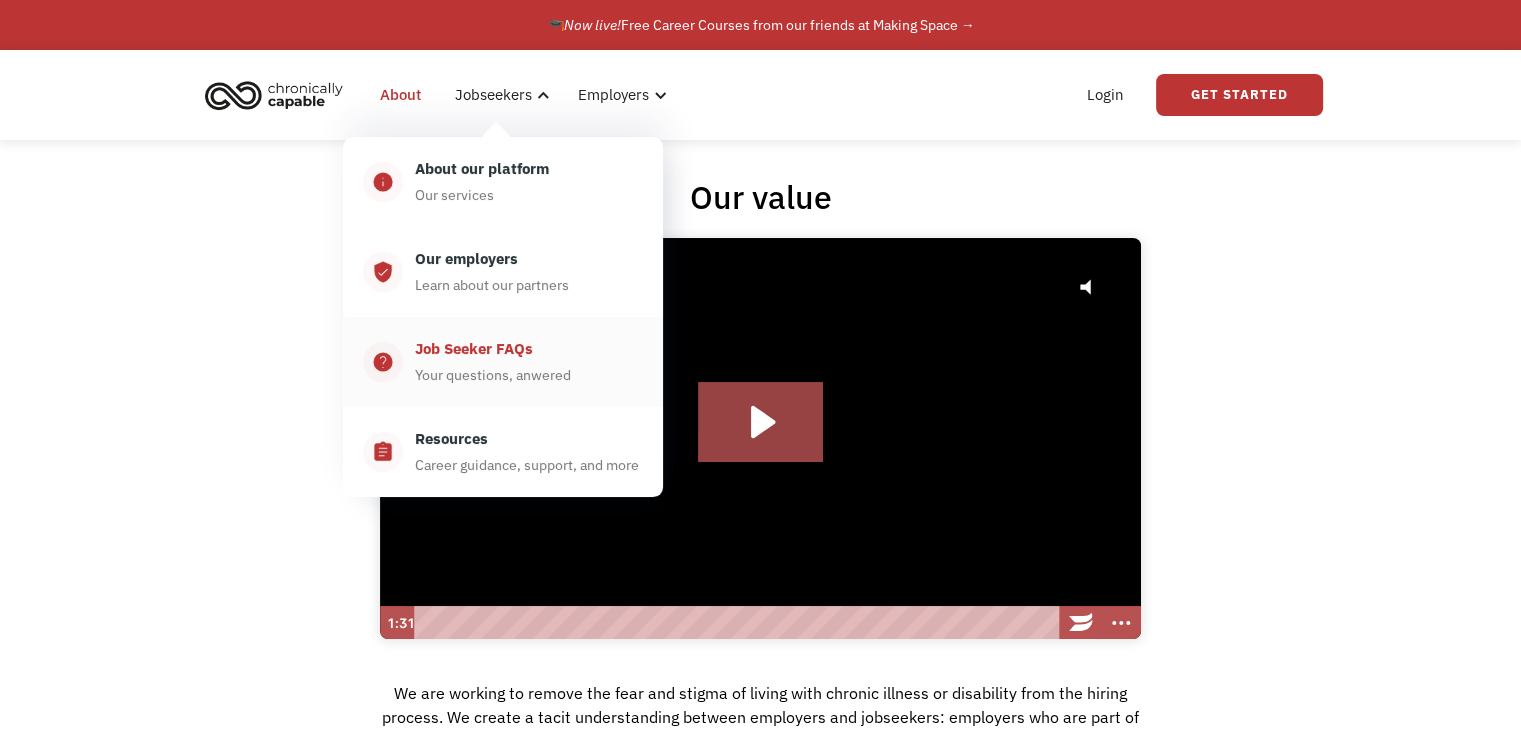 click on "Job Seeker FAQs" at bounding box center [474, 349] 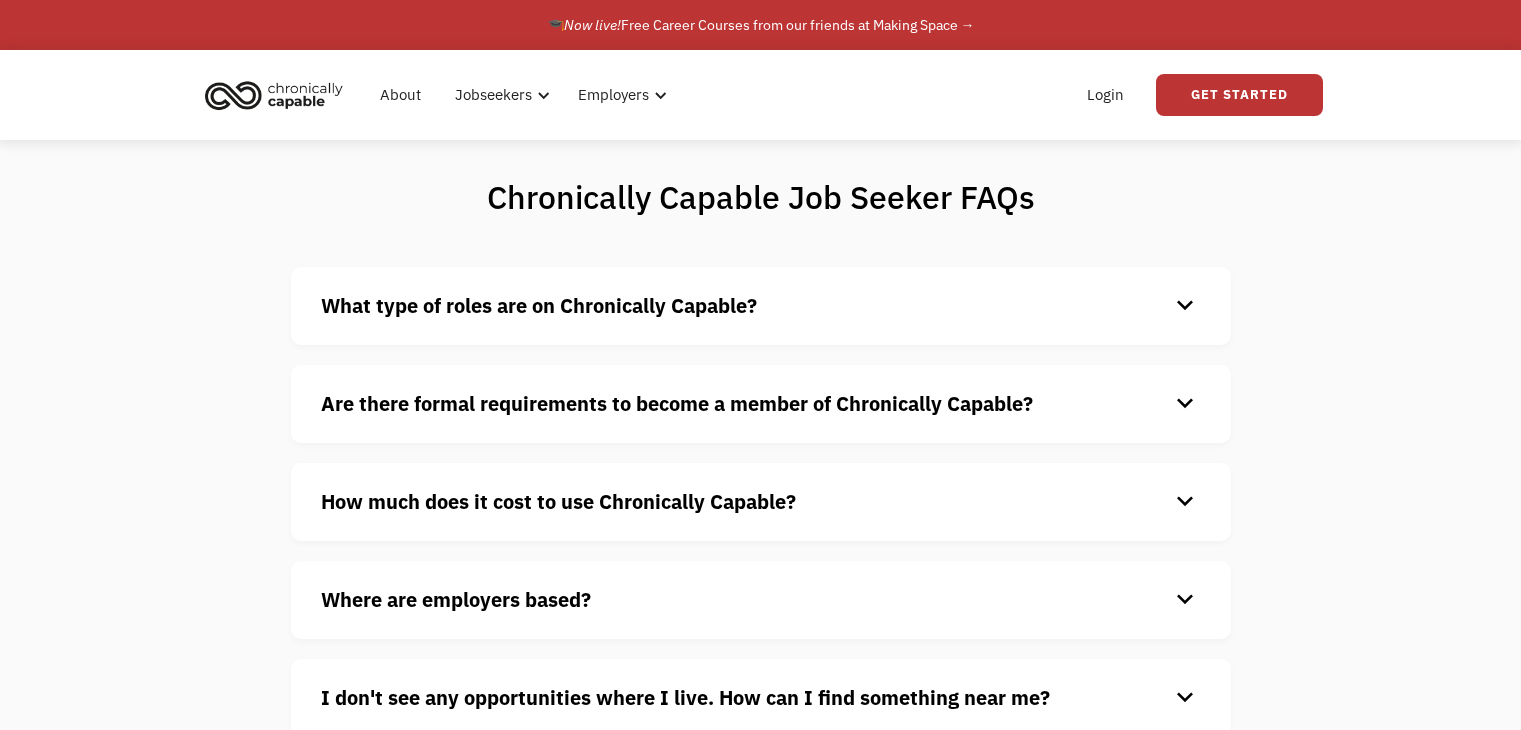 scroll, scrollTop: 0, scrollLeft: 0, axis: both 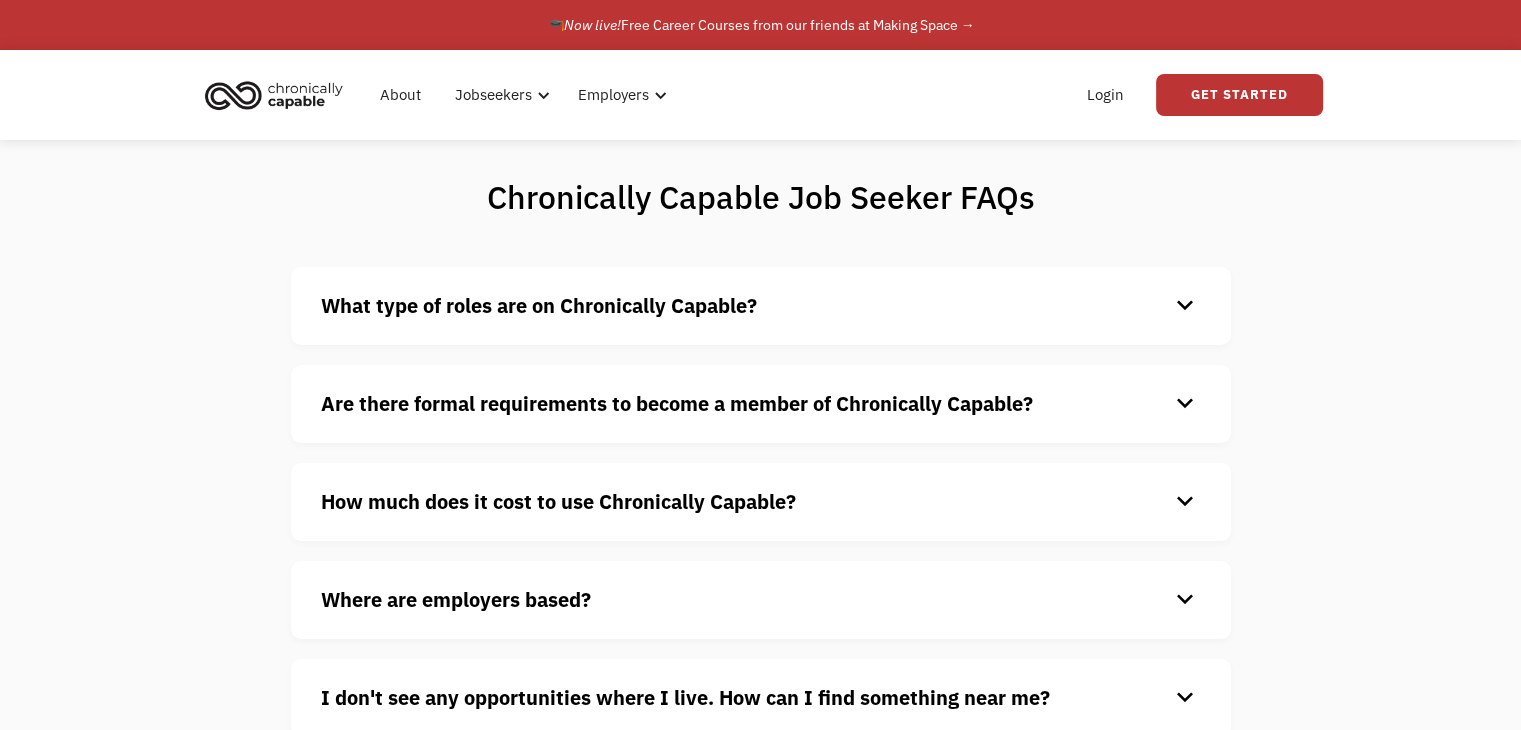 click on "What type of roles are on Chronically Capable?" at bounding box center [745, 306] 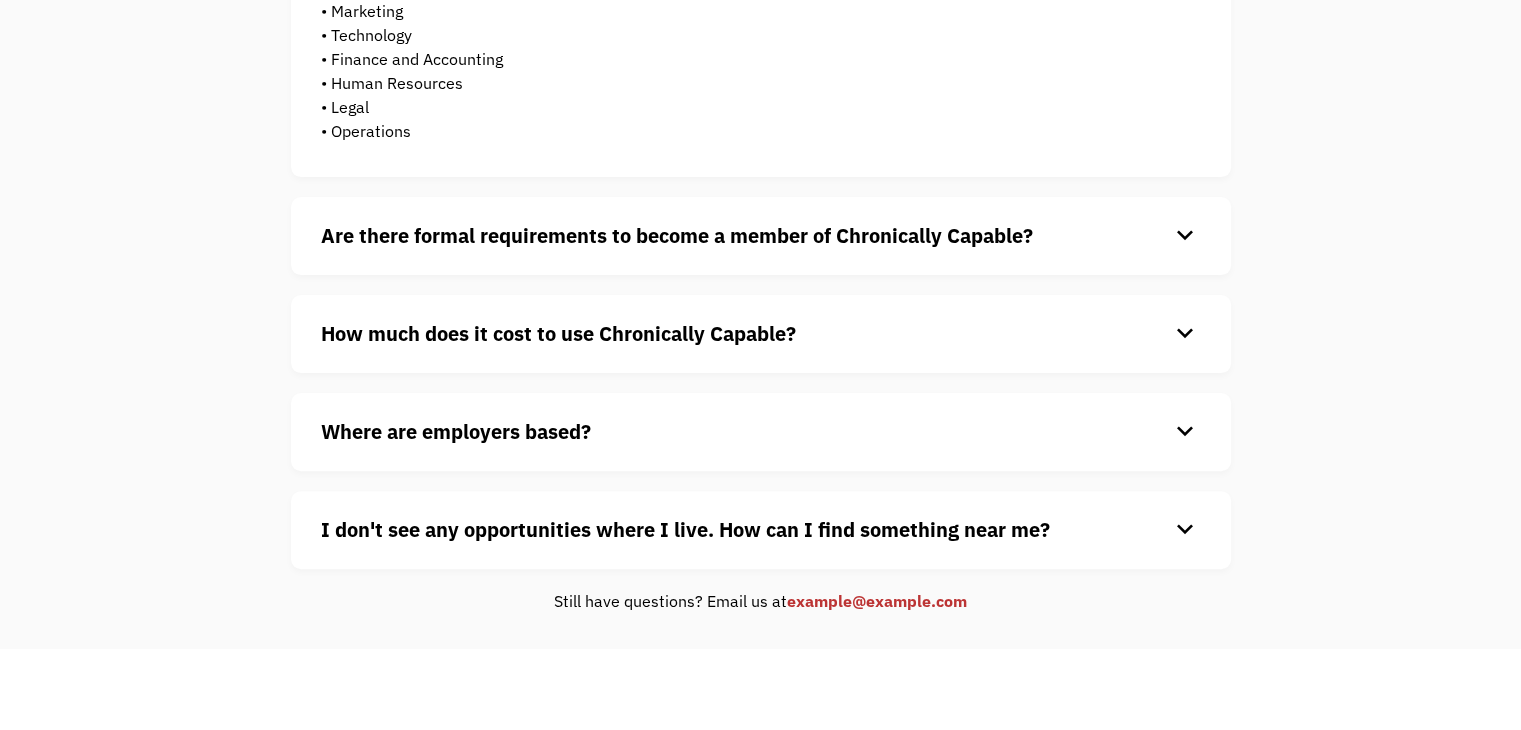 scroll, scrollTop: 600, scrollLeft: 0, axis: vertical 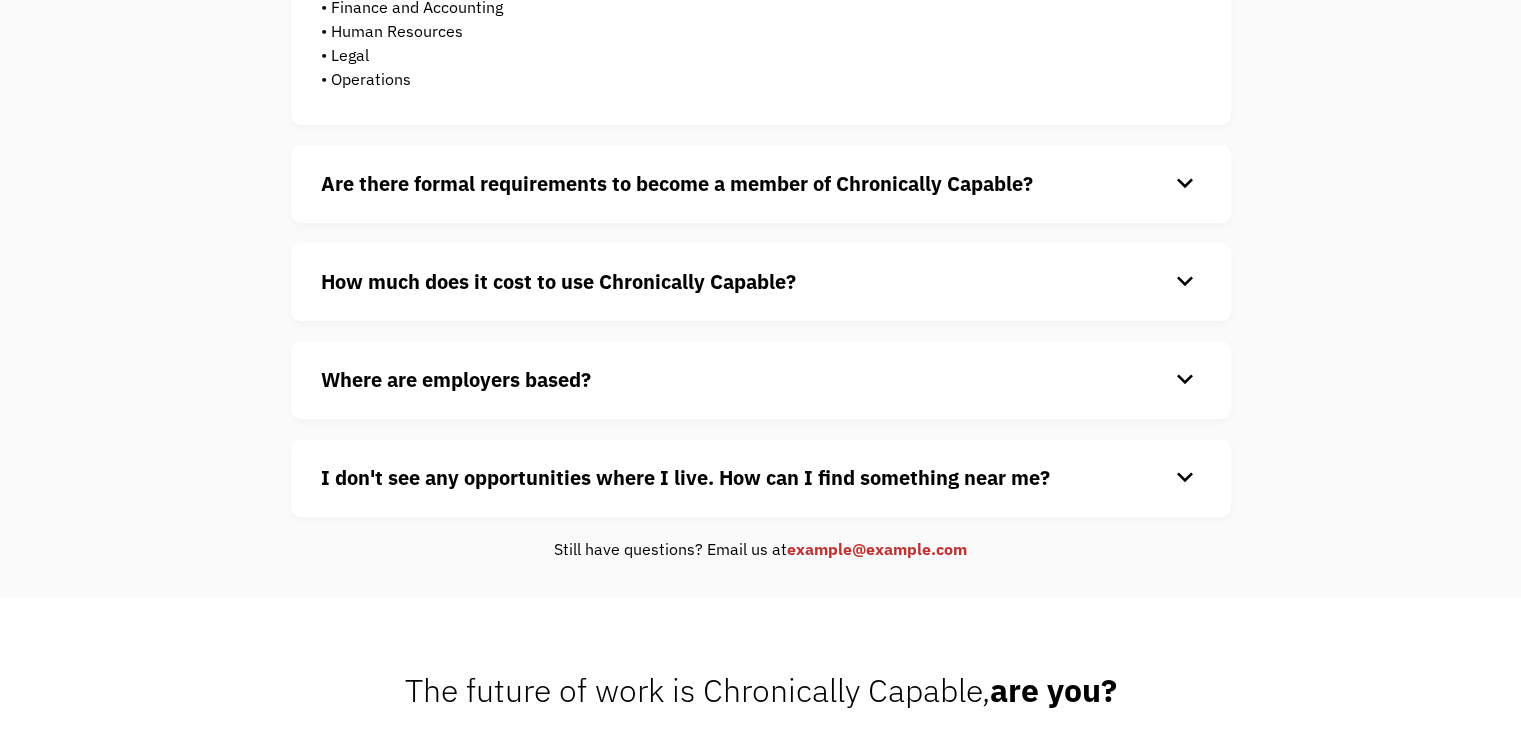 click on "Are there formal requirements to become a member of Chronically Capable?" at bounding box center [677, 183] 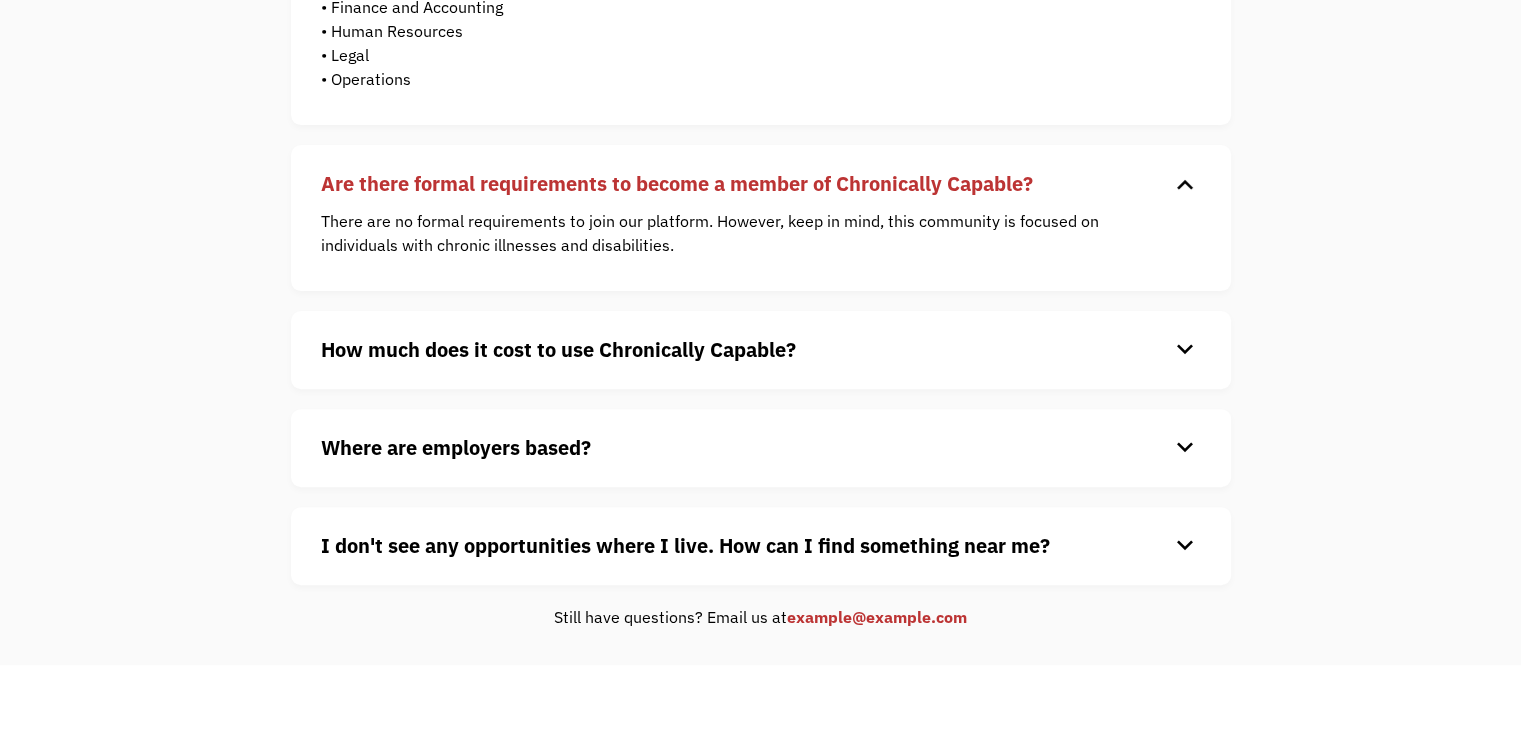 click on "How much does it cost to use Chronically Capable?" at bounding box center (558, 349) 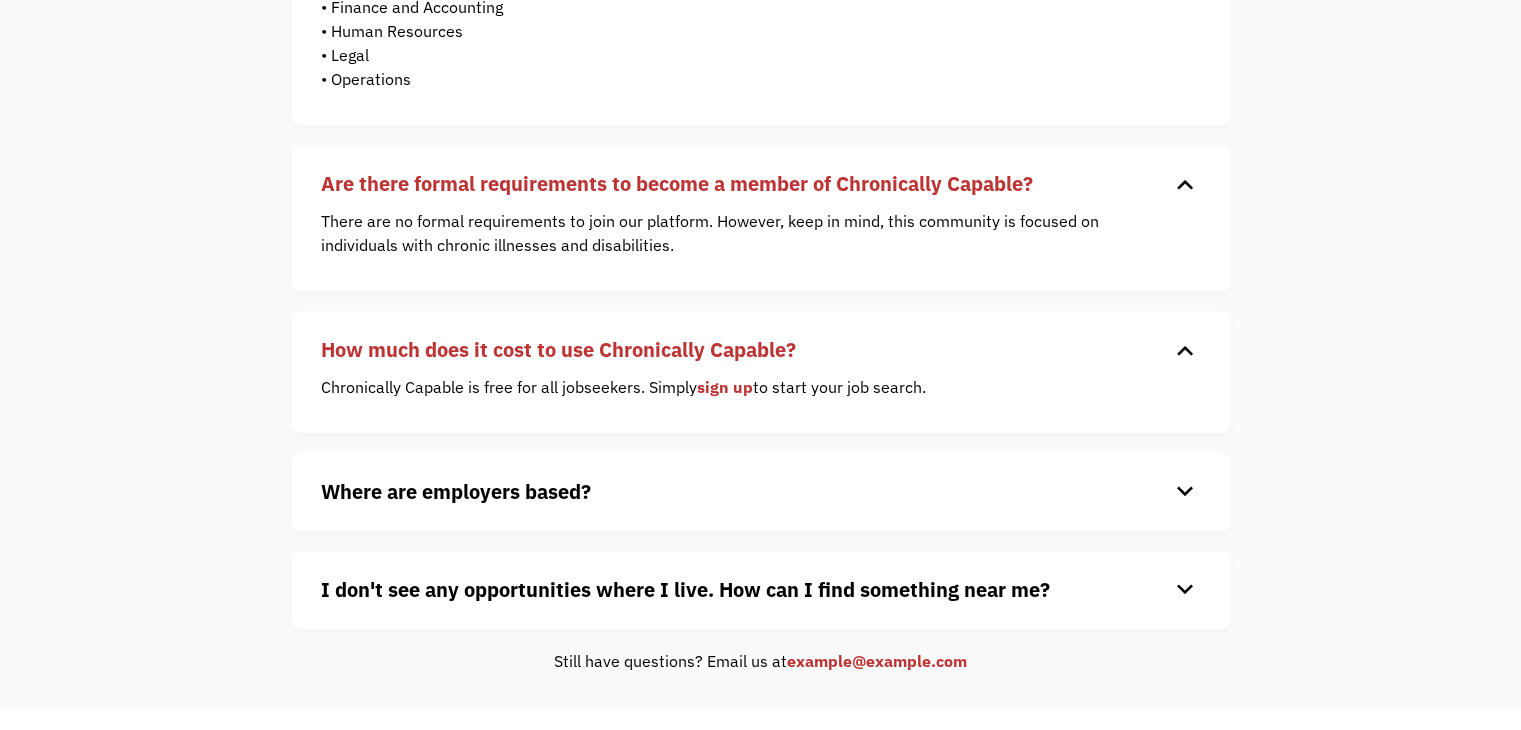 click on "Where are employers based?" at bounding box center (456, 491) 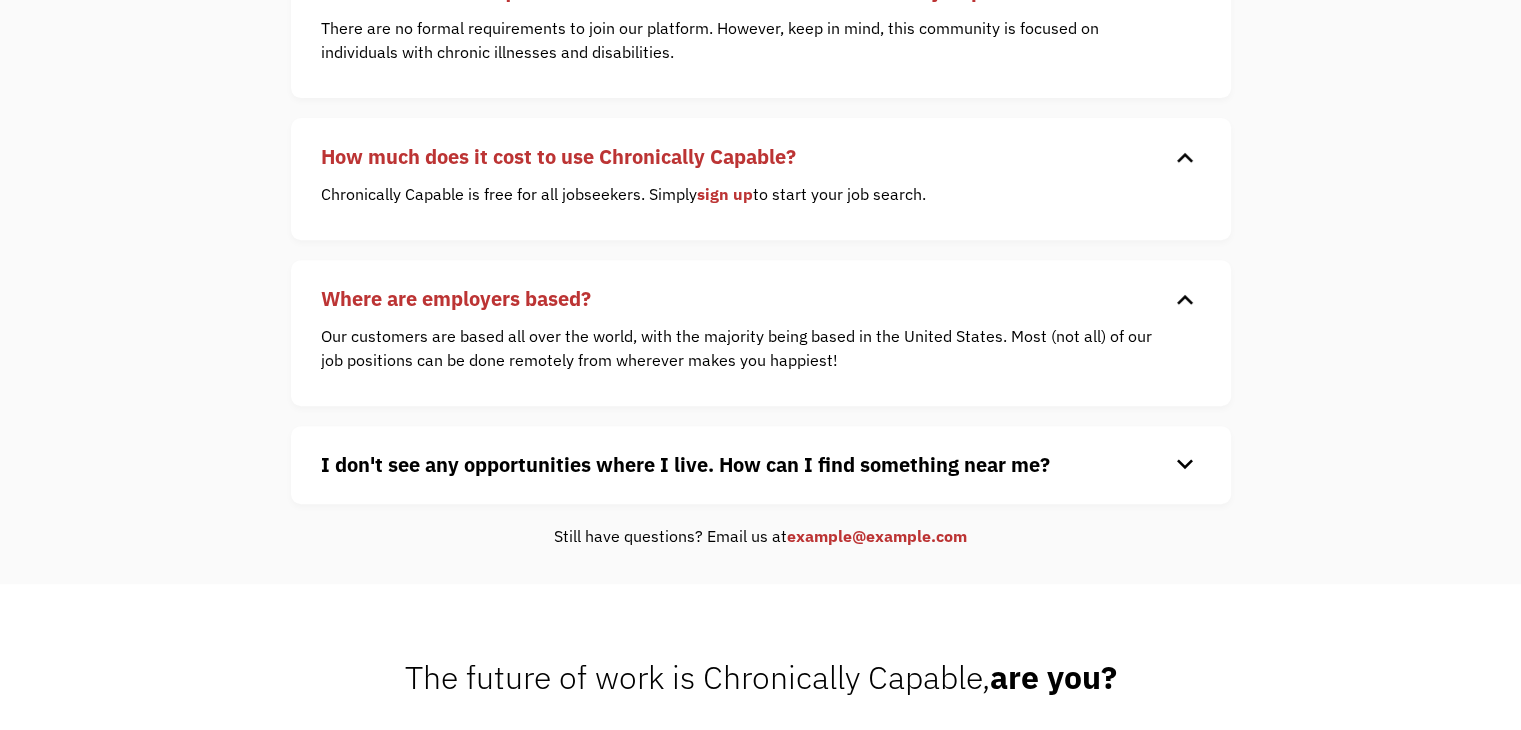 scroll, scrollTop: 800, scrollLeft: 0, axis: vertical 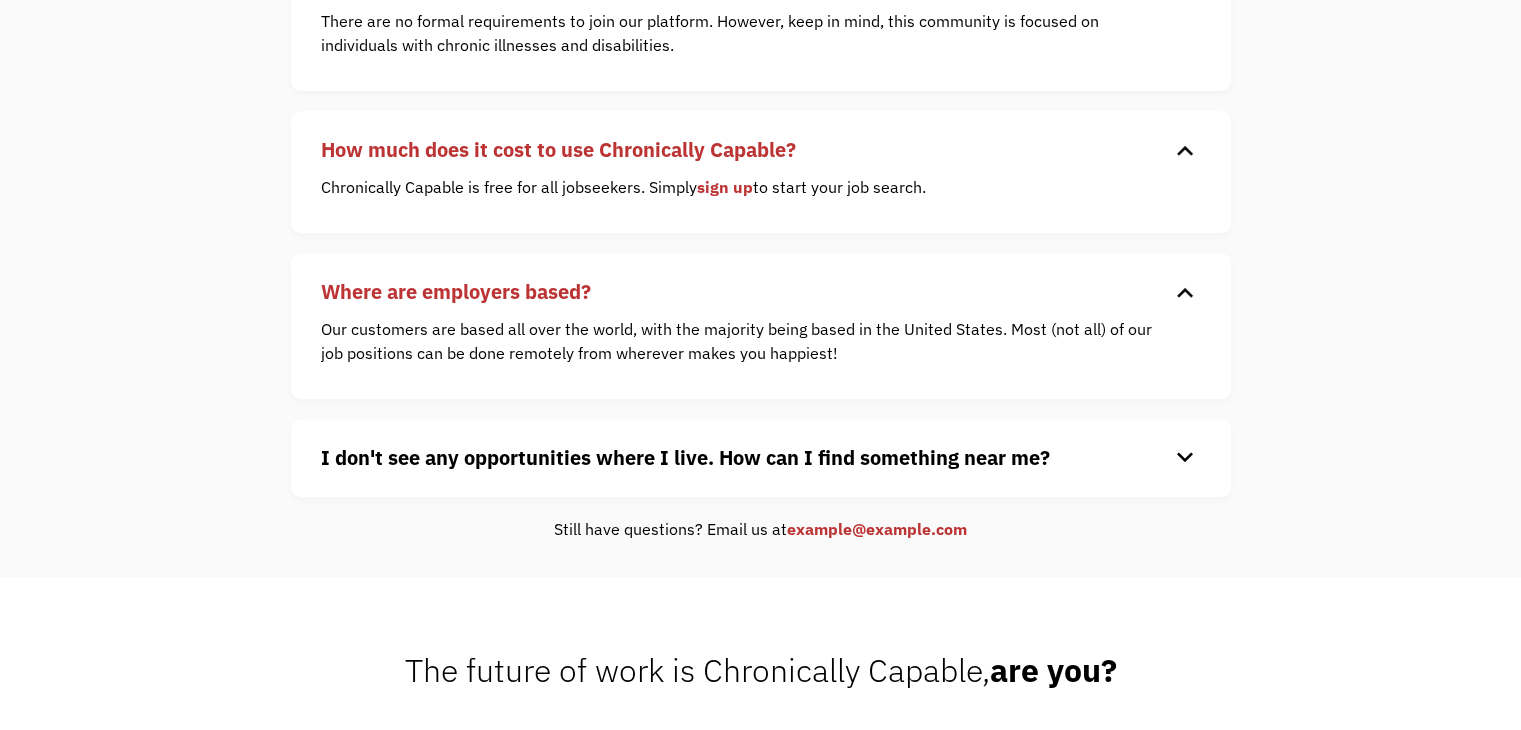 click on "I don't see any opportunities where I live. How can I find something near me? keyboard_arrow_down If you don't see any current opportunities near you, we encourage you to check back frequently as we are adding new opportunities daily in a variety of locations. We also do offer a variety of remote options that could be a good fit!" at bounding box center (761, 458) 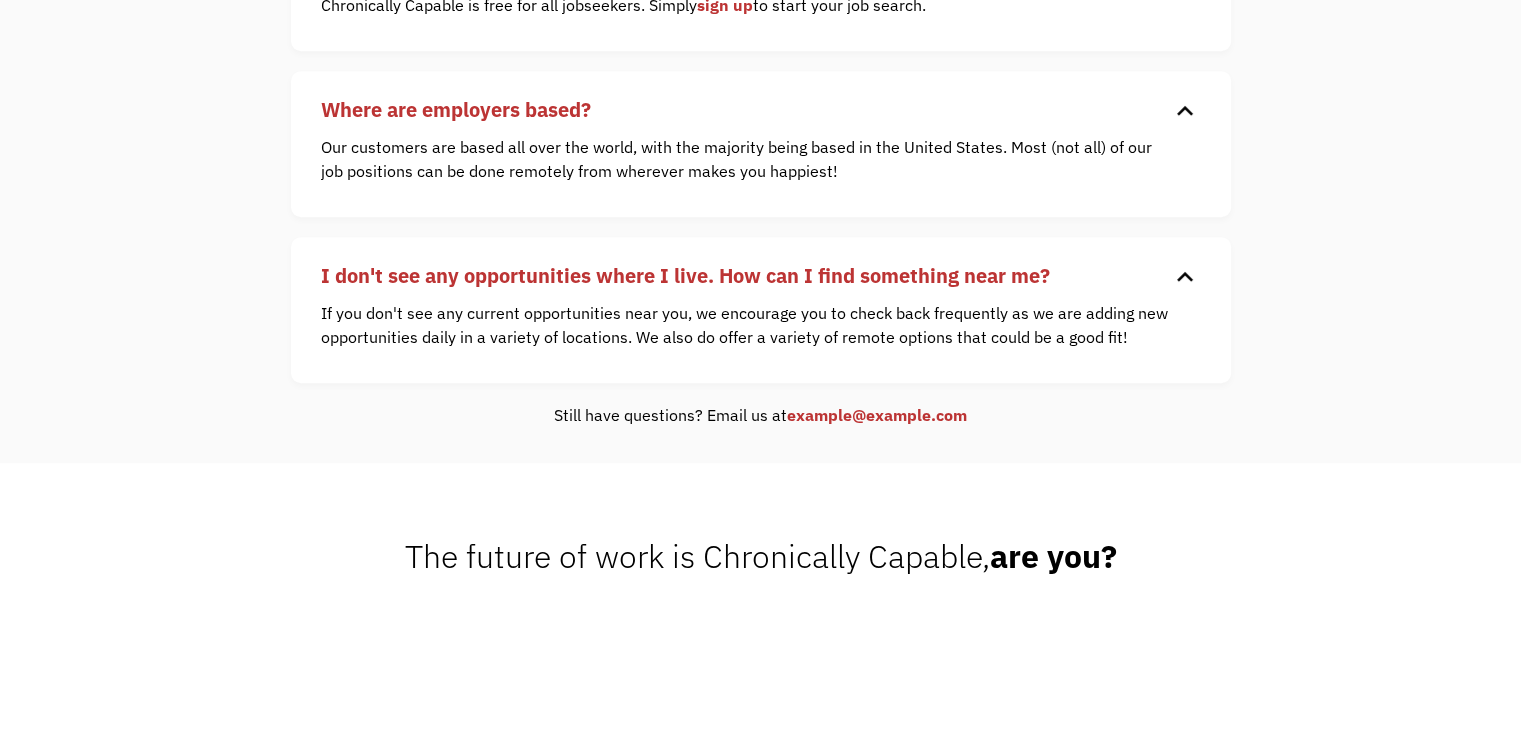 scroll, scrollTop: 1000, scrollLeft: 0, axis: vertical 